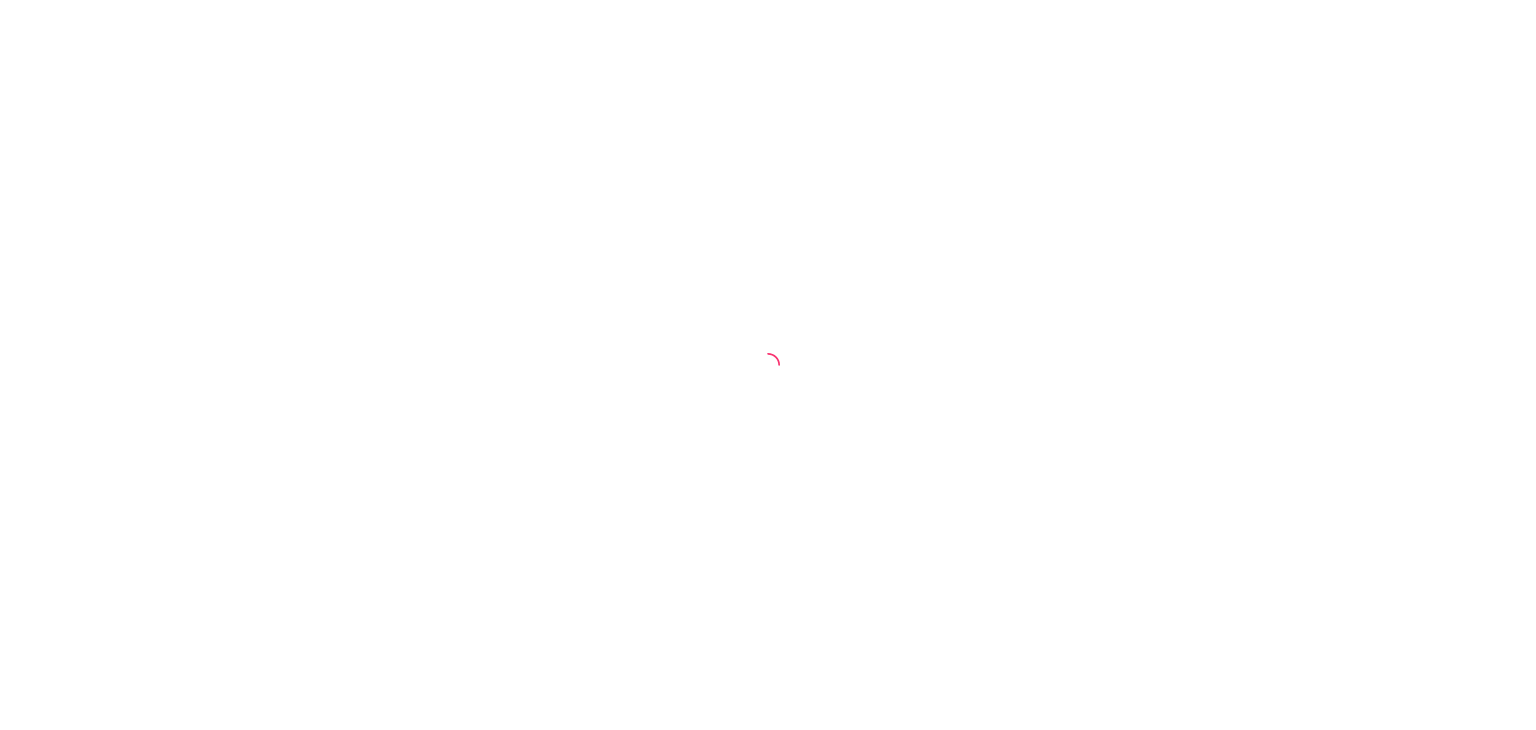 scroll, scrollTop: 0, scrollLeft: 0, axis: both 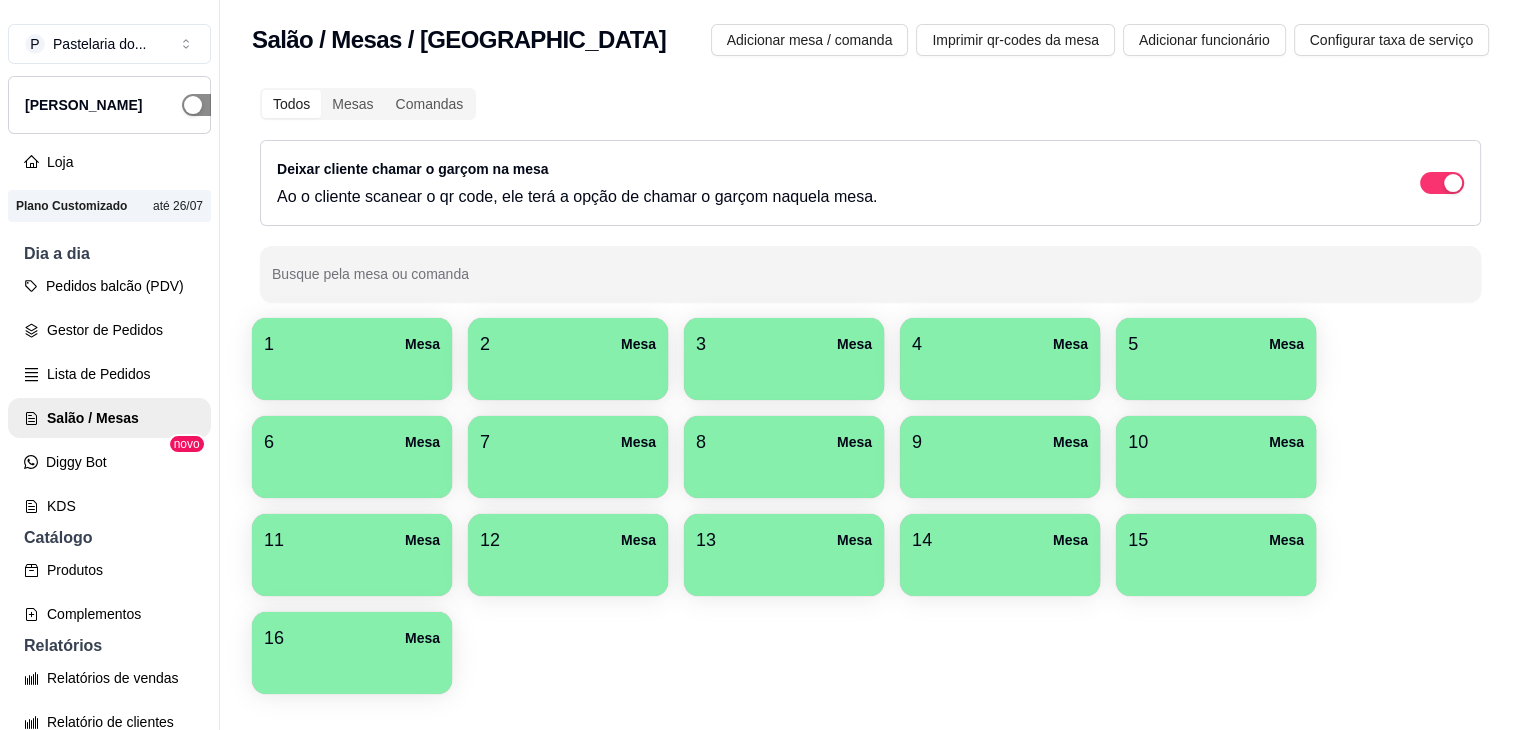click at bounding box center (204, 105) 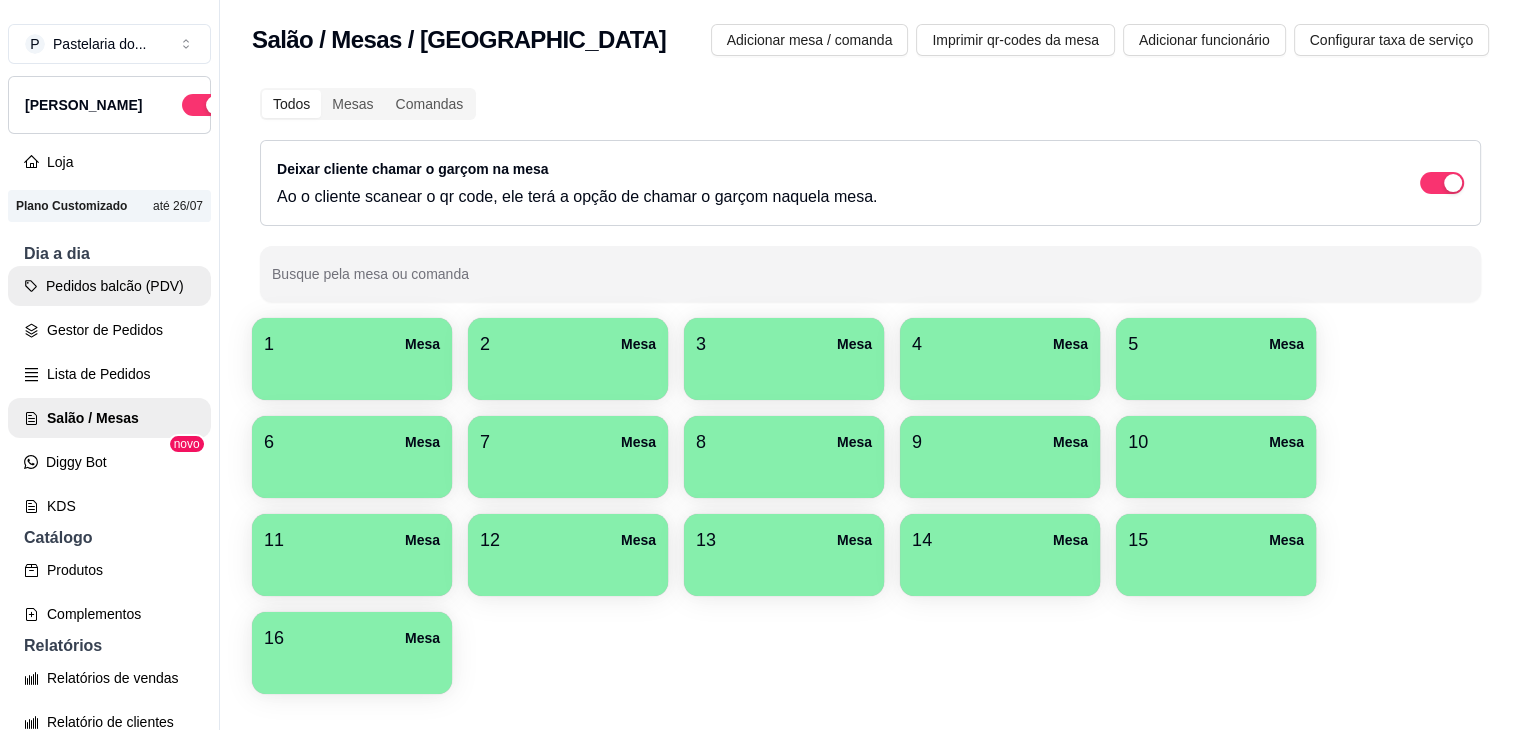 click on "Pedidos balcão (PDV)" at bounding box center (109, 286) 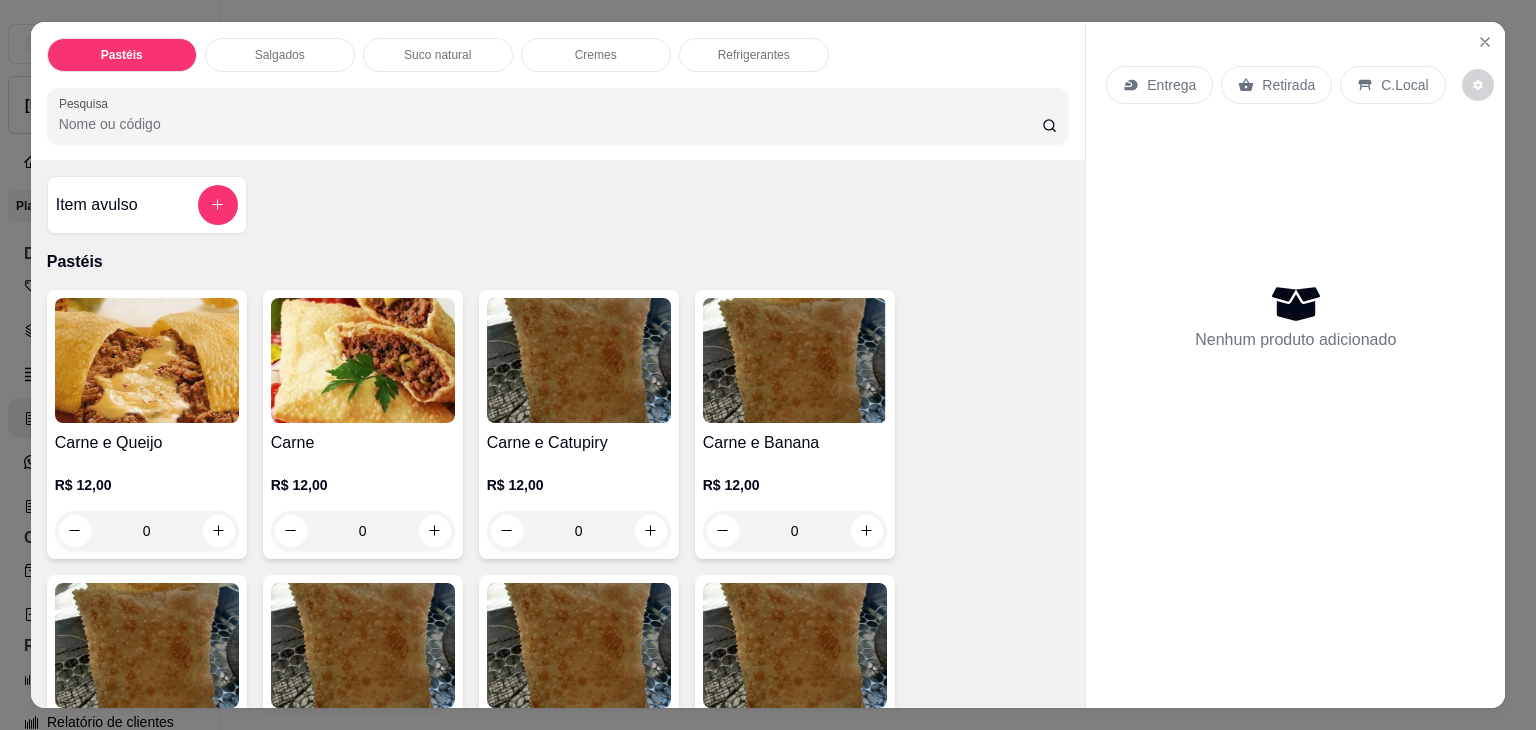 click on "0" at bounding box center [147, 531] 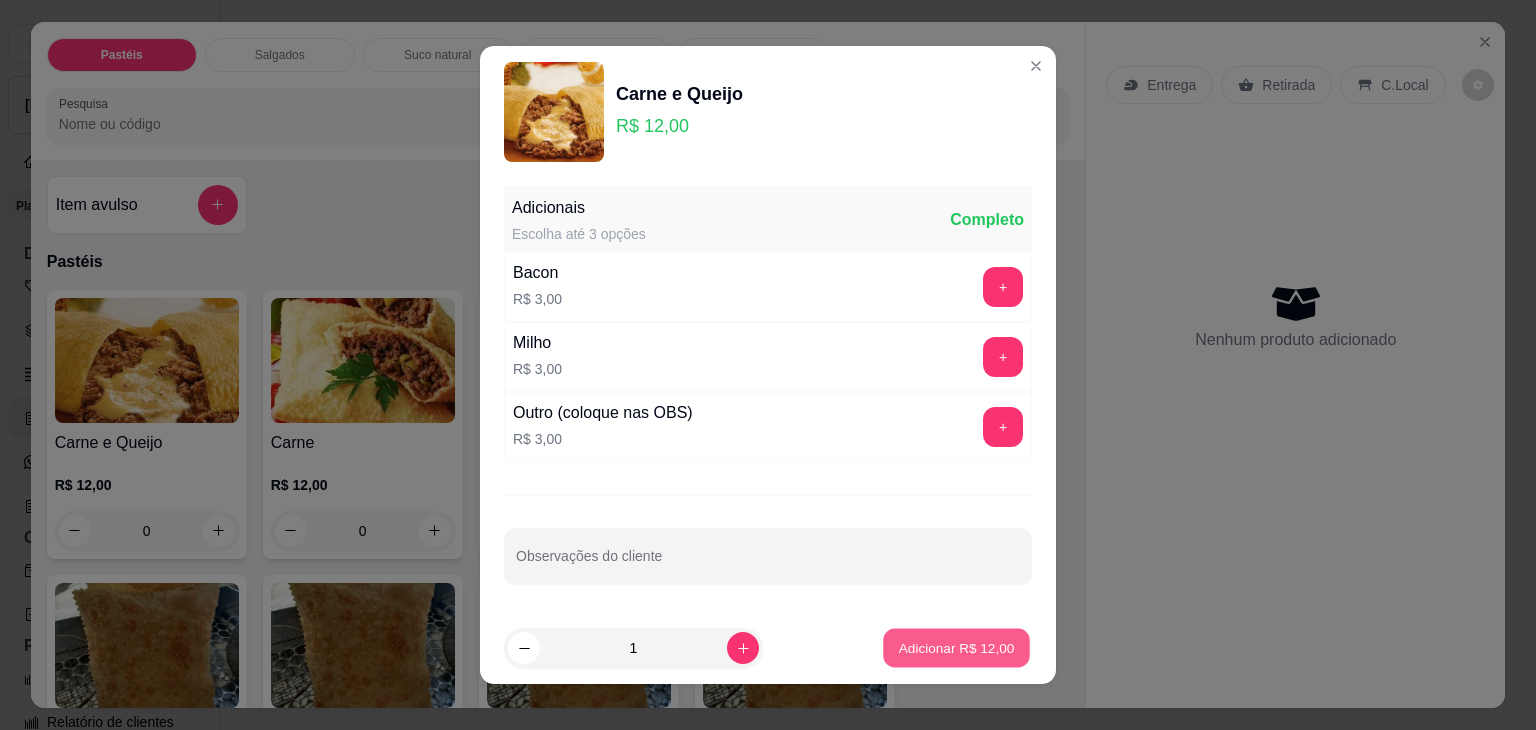 click on "Adicionar   R$ 12,00" at bounding box center (956, 648) 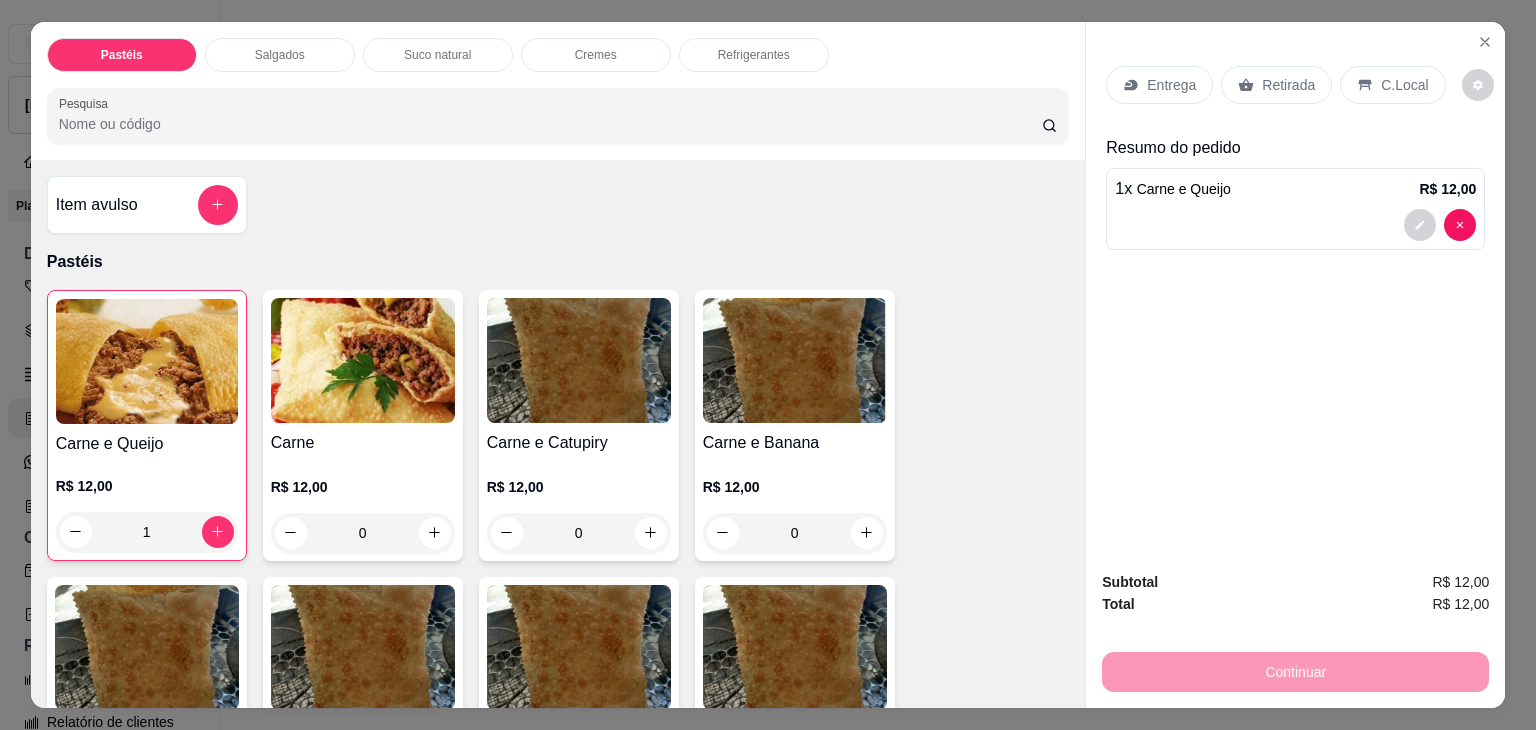 click on "Retirada" at bounding box center [1276, 85] 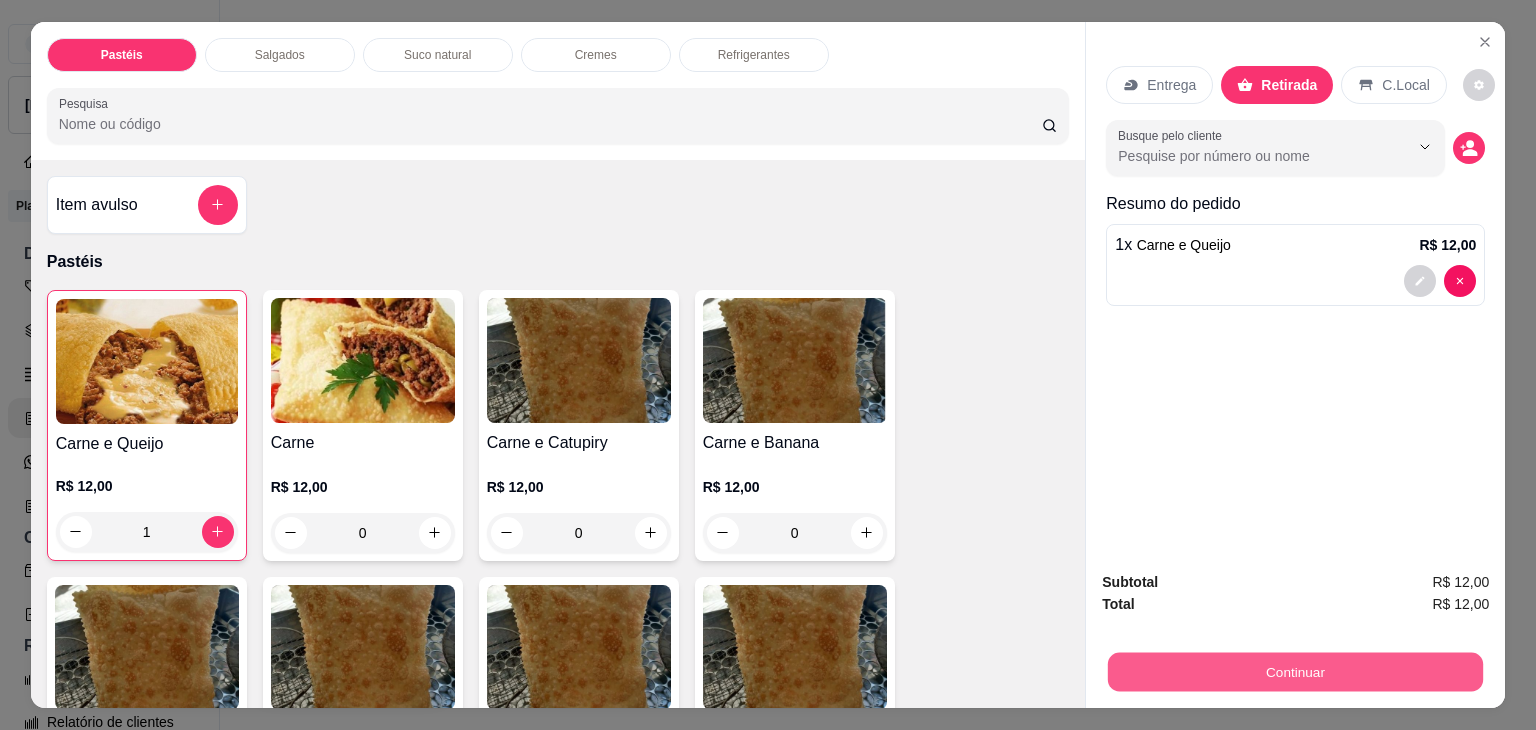 click on "Continuar" at bounding box center (1295, 672) 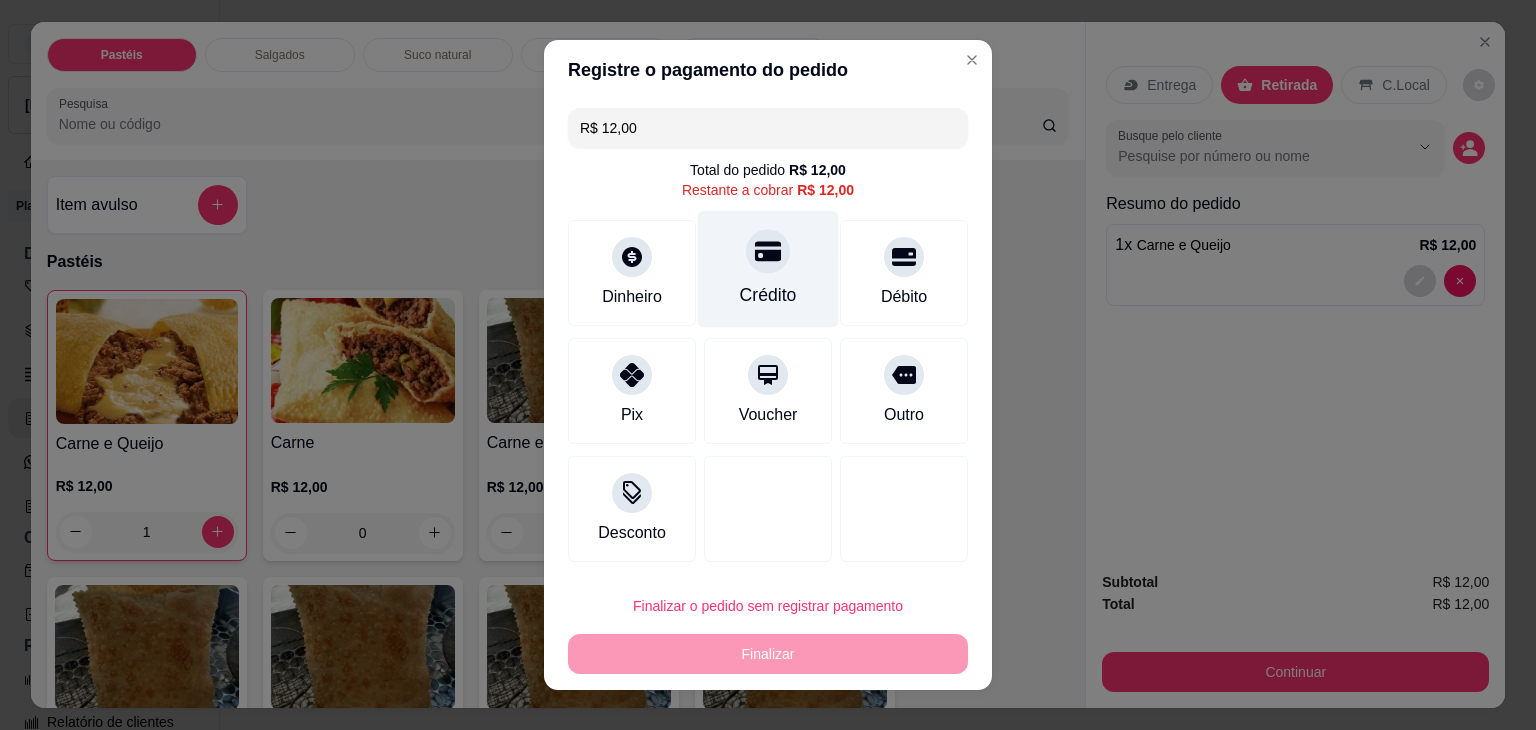 click on "Crédito" at bounding box center (768, 269) 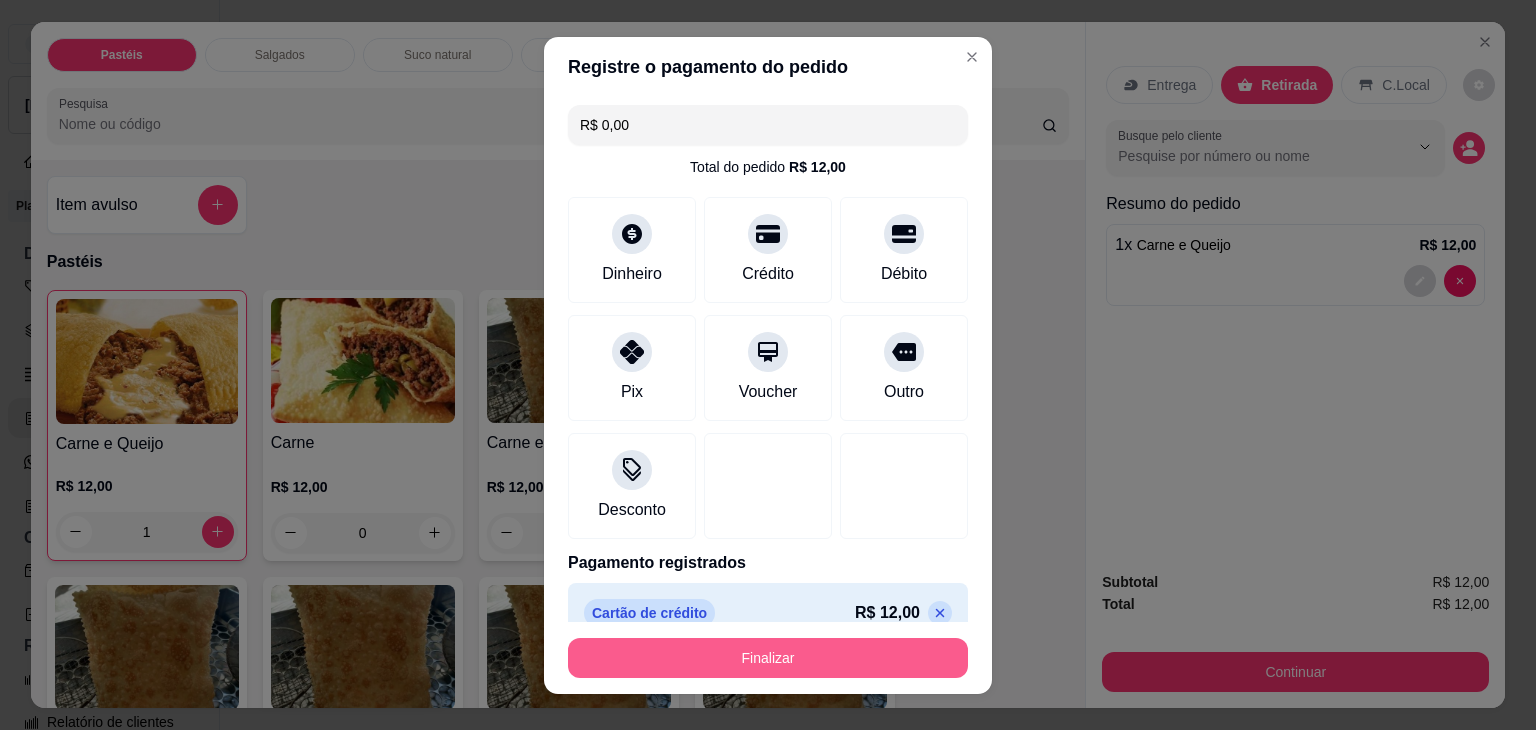 click on "Finalizar" at bounding box center [768, 658] 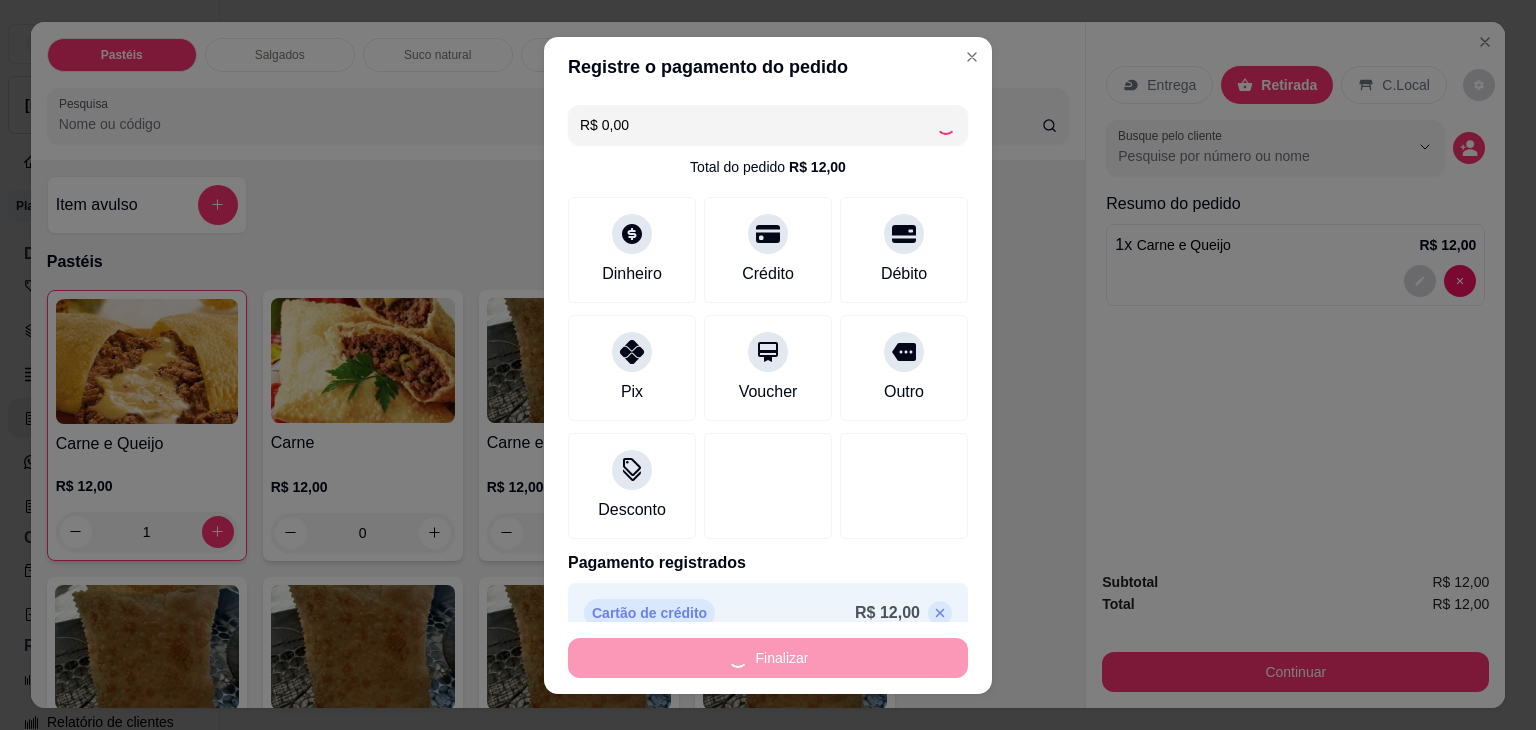 type on "0" 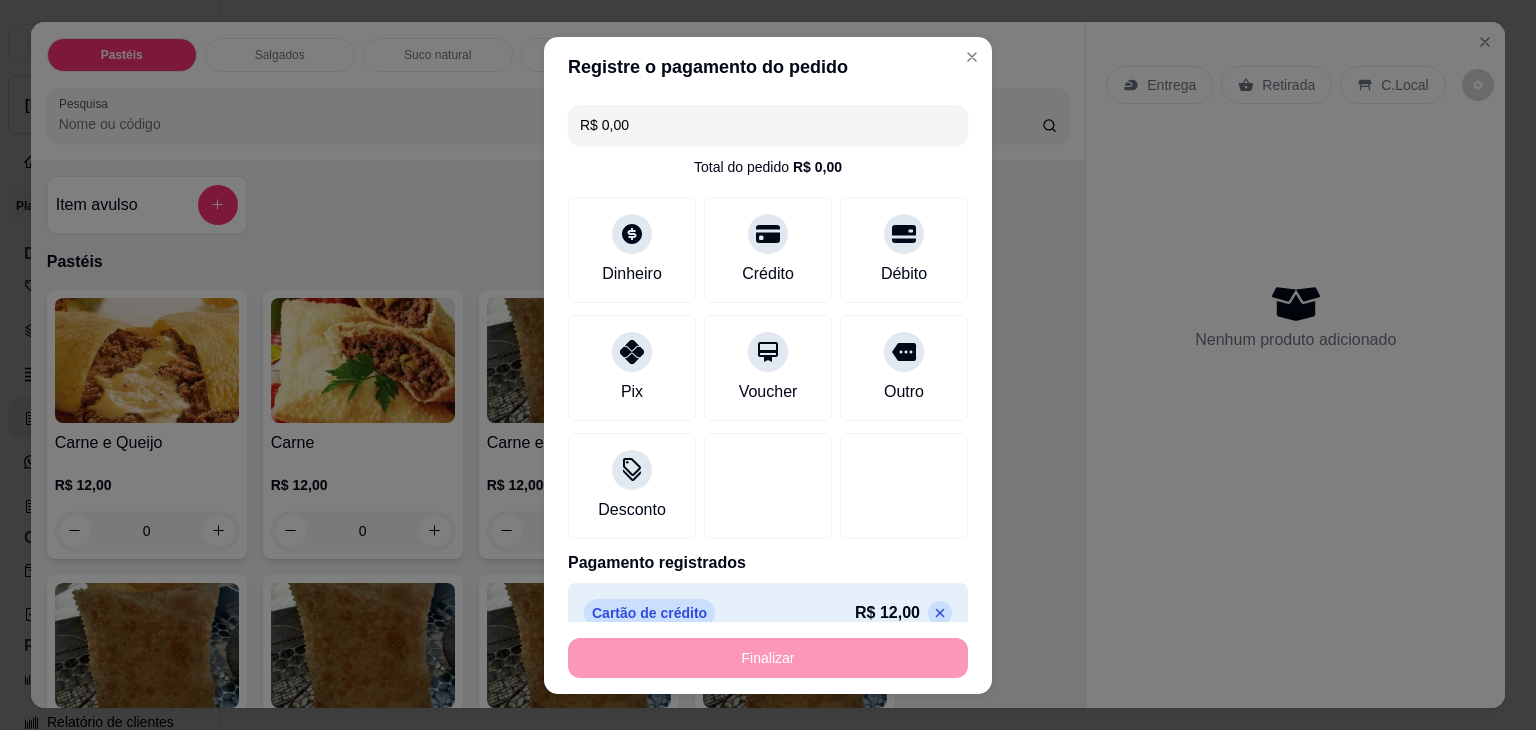 type on "-R$ 12,00" 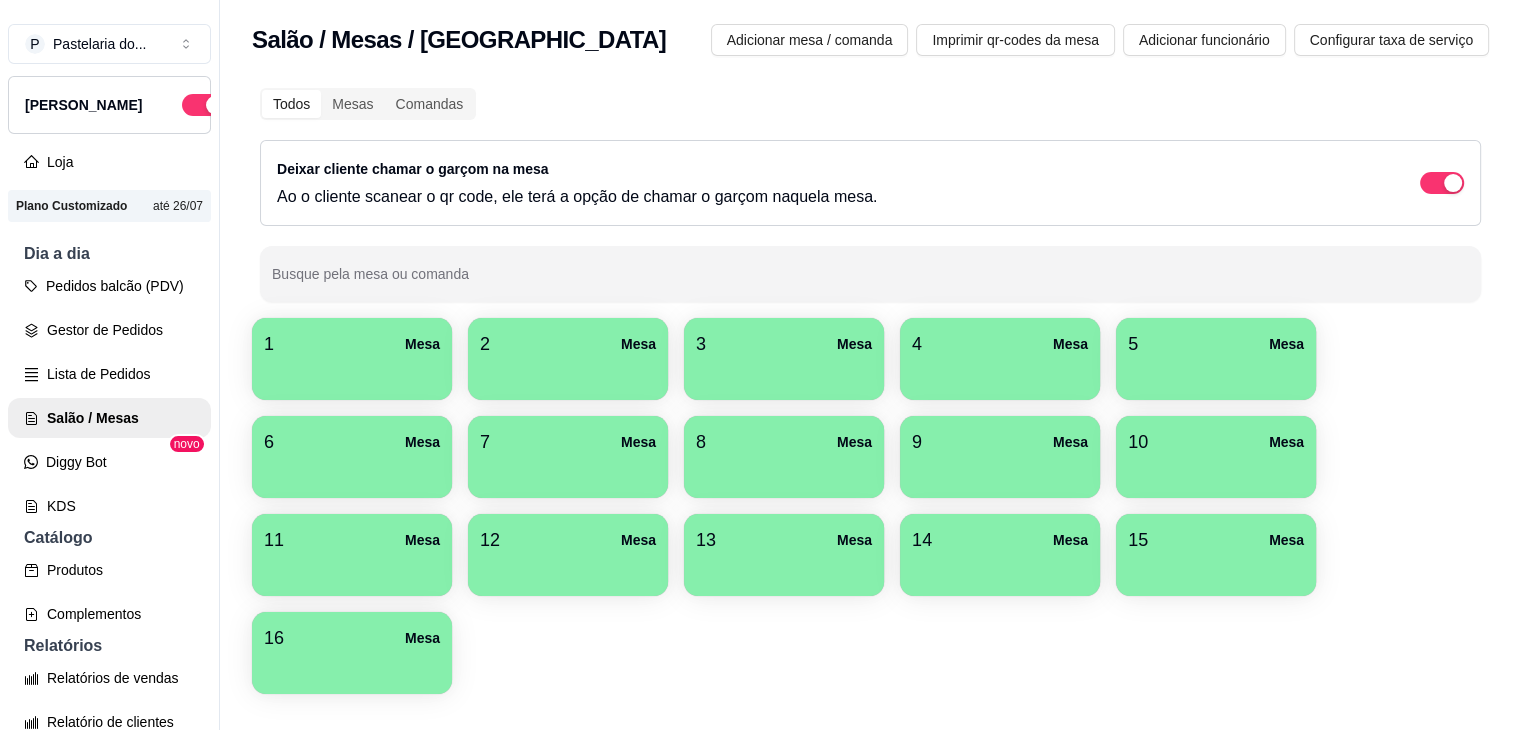 click at bounding box center (352, 373) 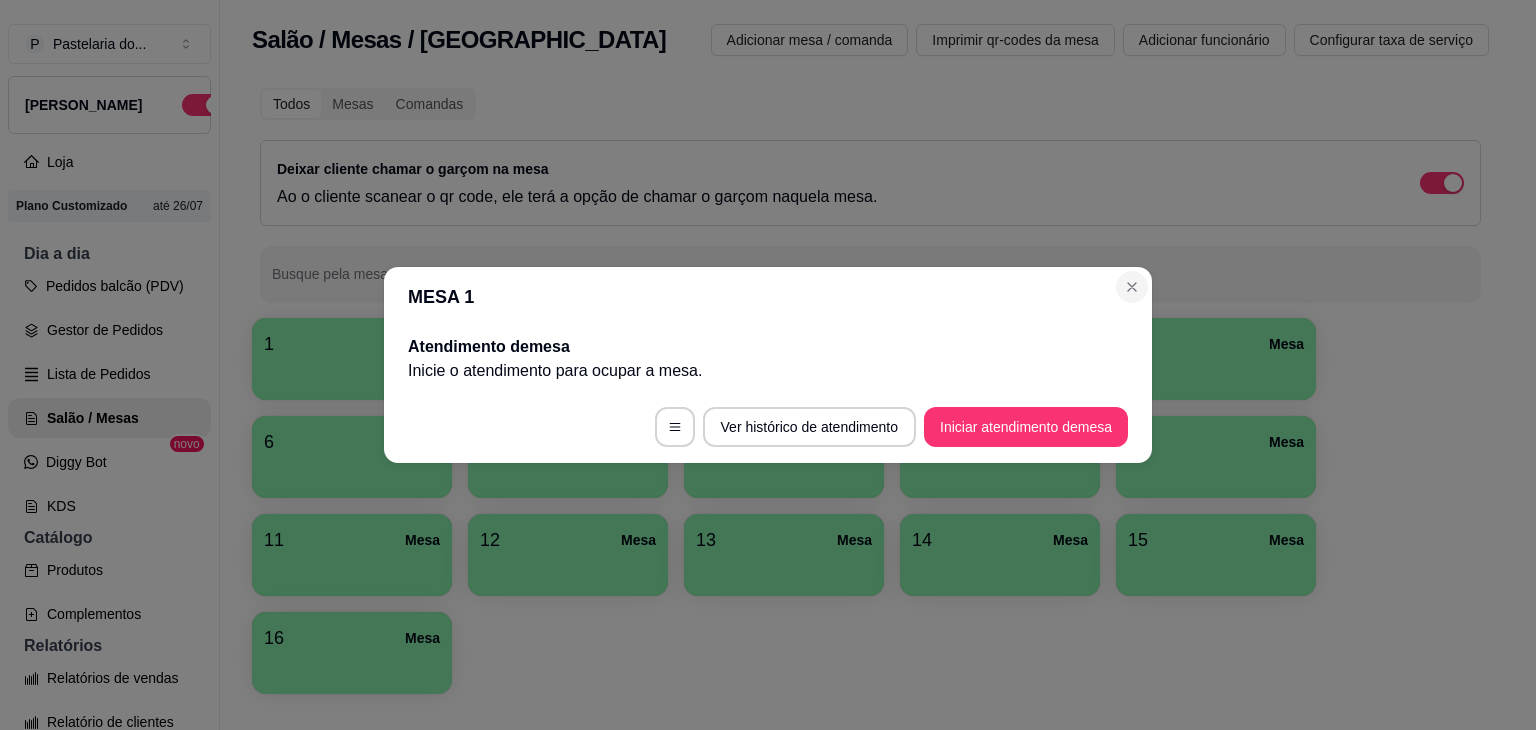 click on "MESA 1" at bounding box center [768, 297] 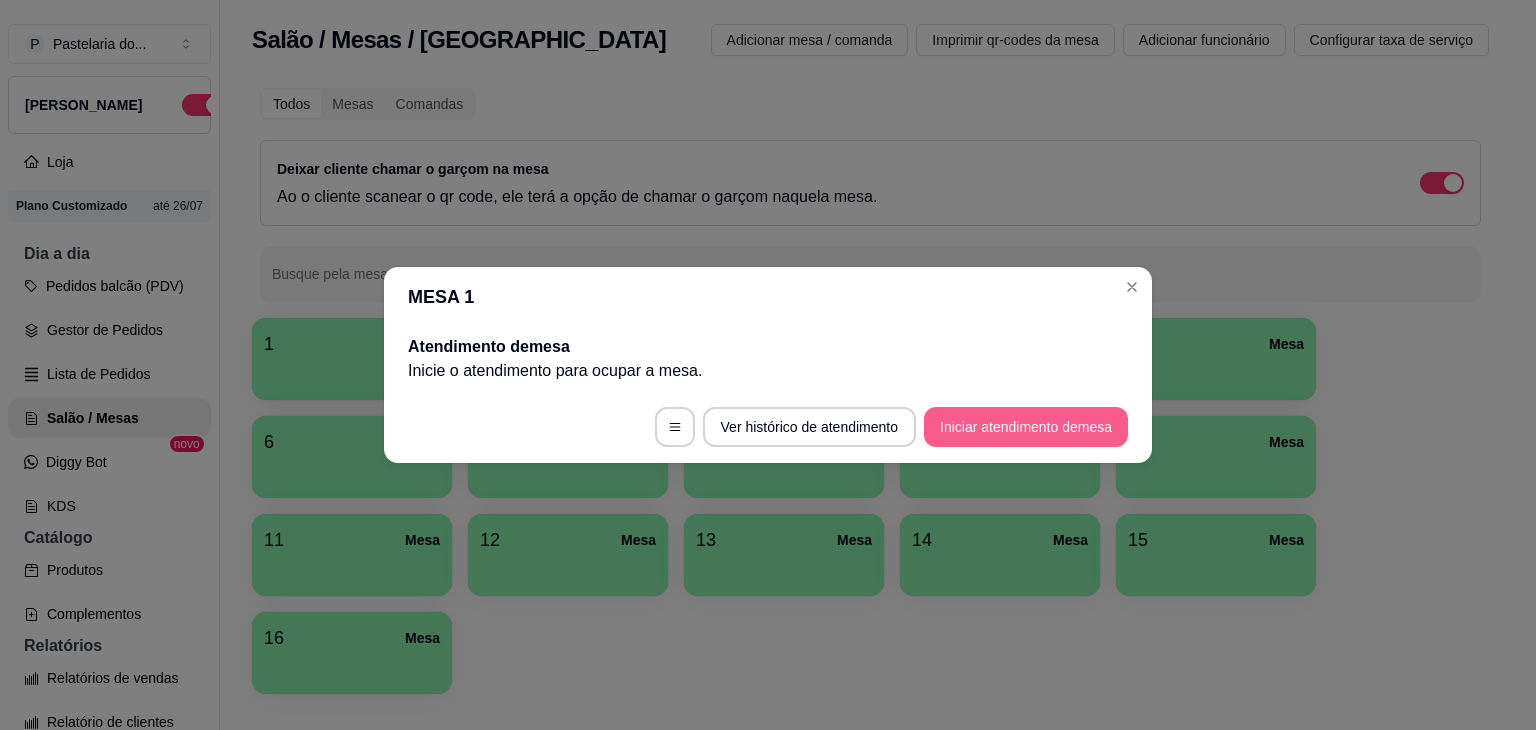 click on "Iniciar atendimento de  mesa" at bounding box center [1026, 427] 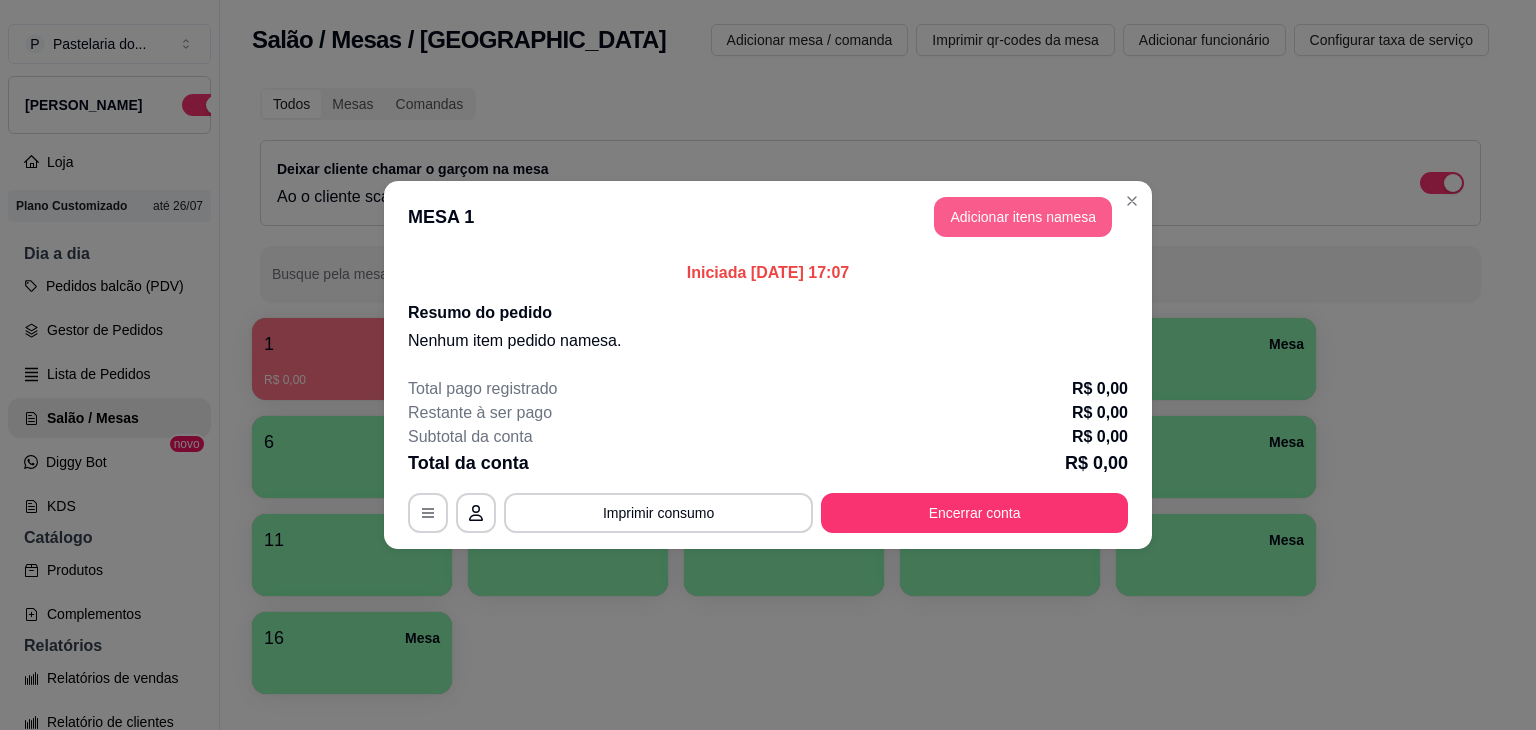 click on "Adicionar itens na  mesa" at bounding box center [1023, 217] 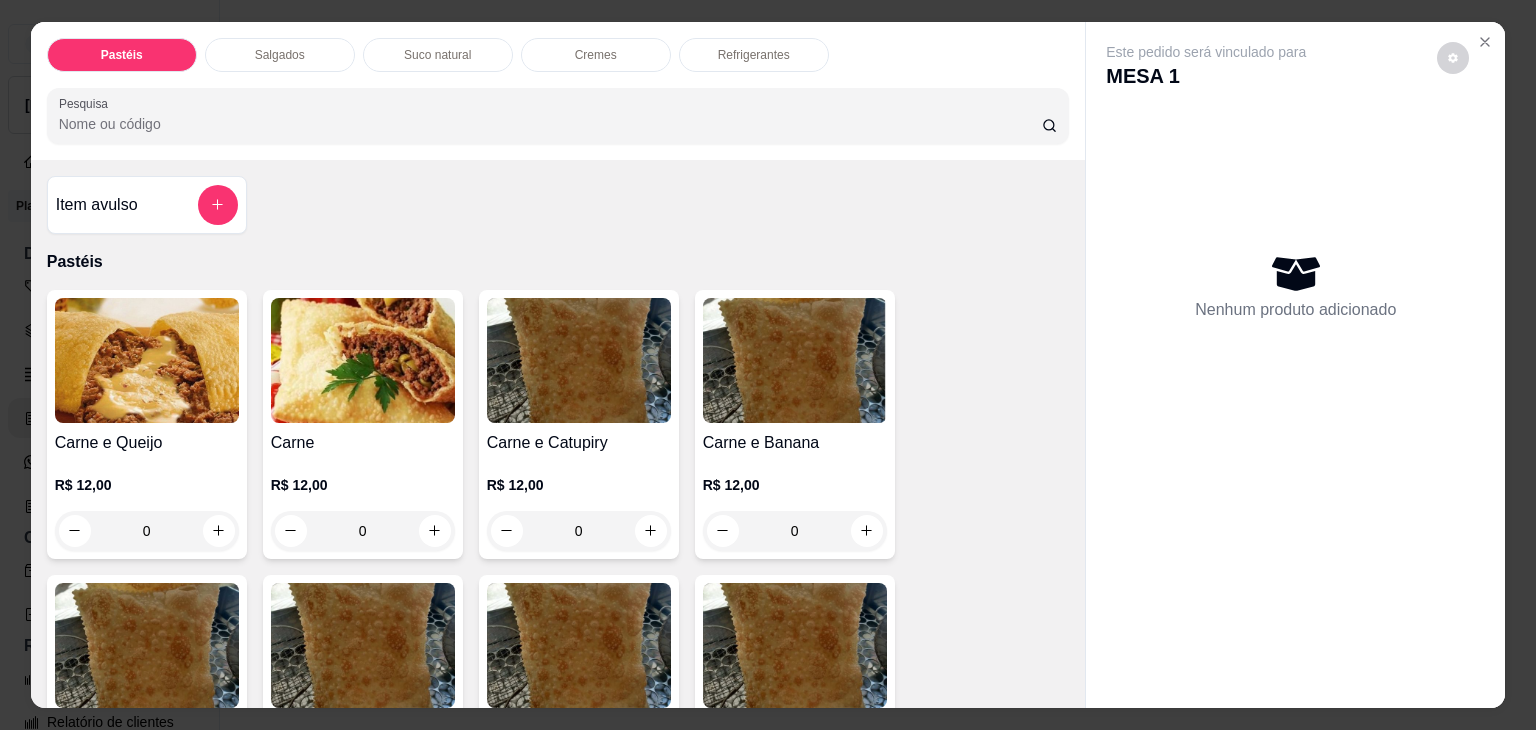 click on "0" at bounding box center (147, 531) 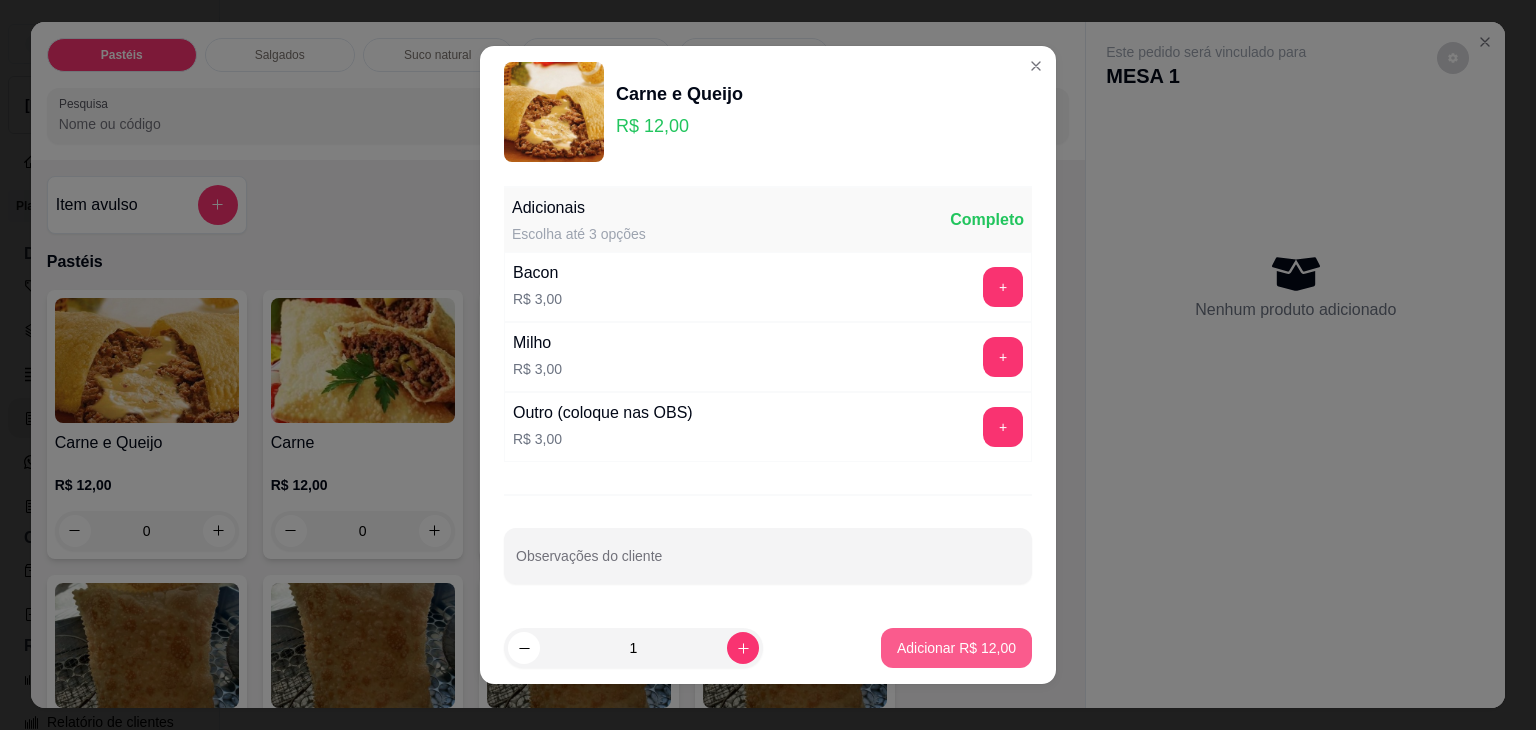 click on "Adicionar   R$ 12,00" at bounding box center (956, 648) 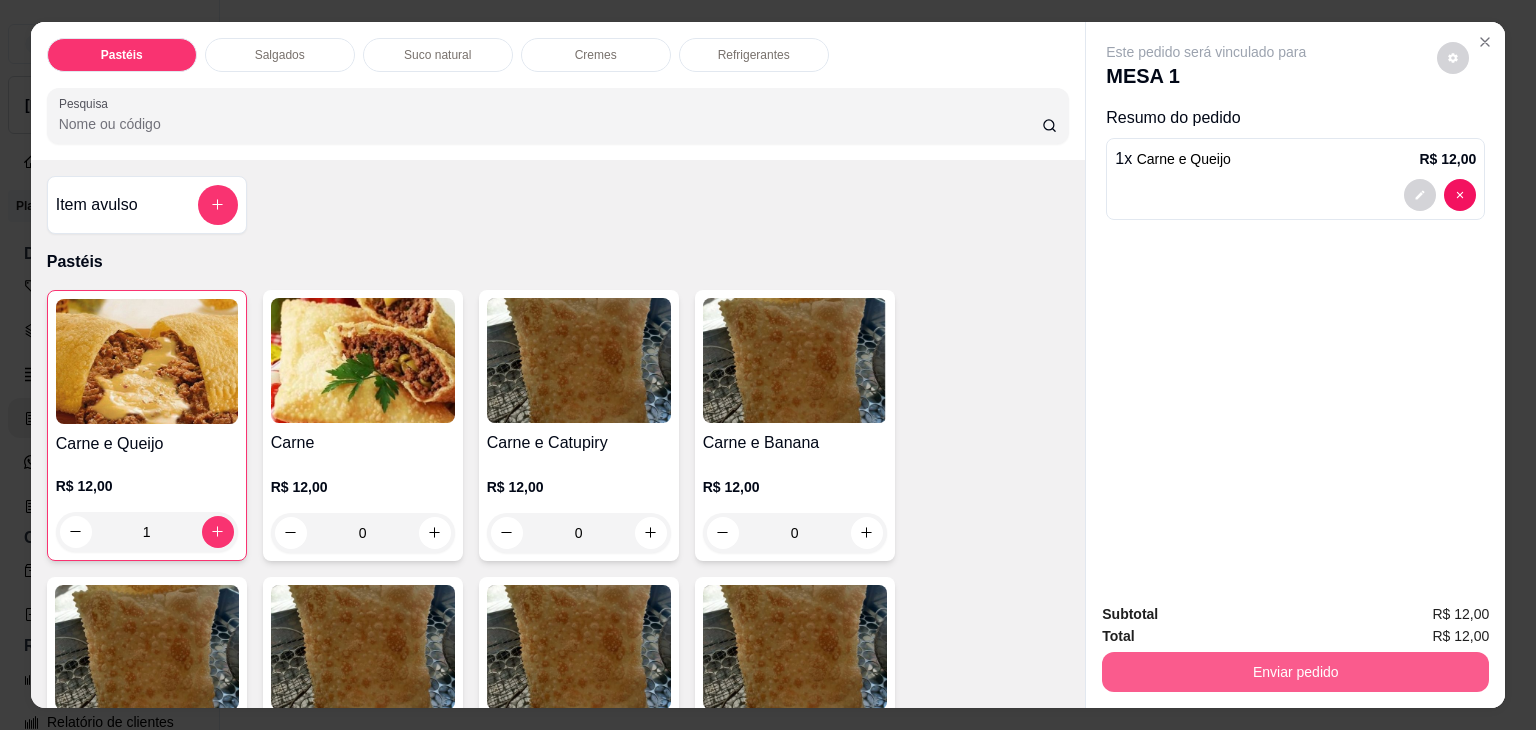 click on "Enviar pedido" at bounding box center [1295, 672] 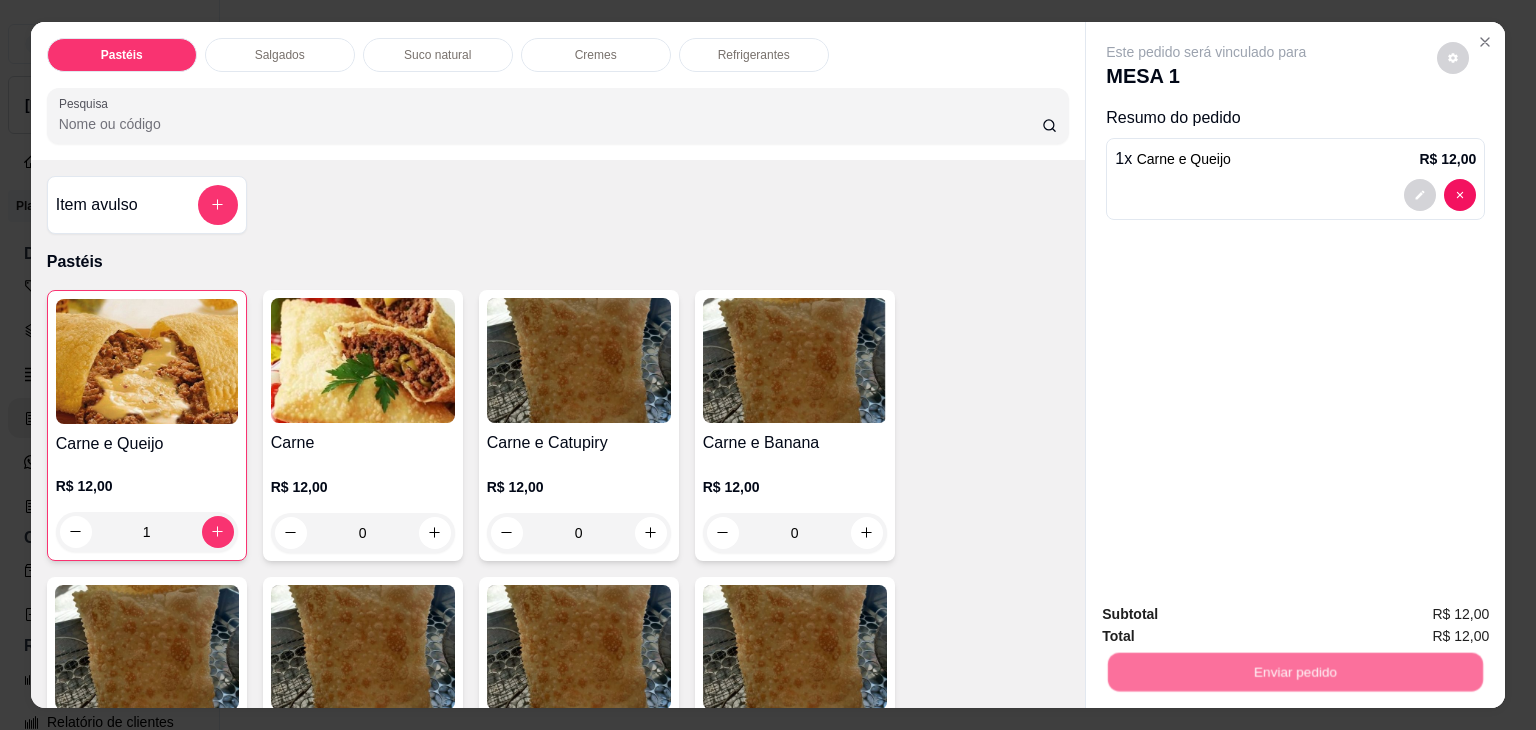 click on "Não registrar e enviar pedido" at bounding box center [1229, 615] 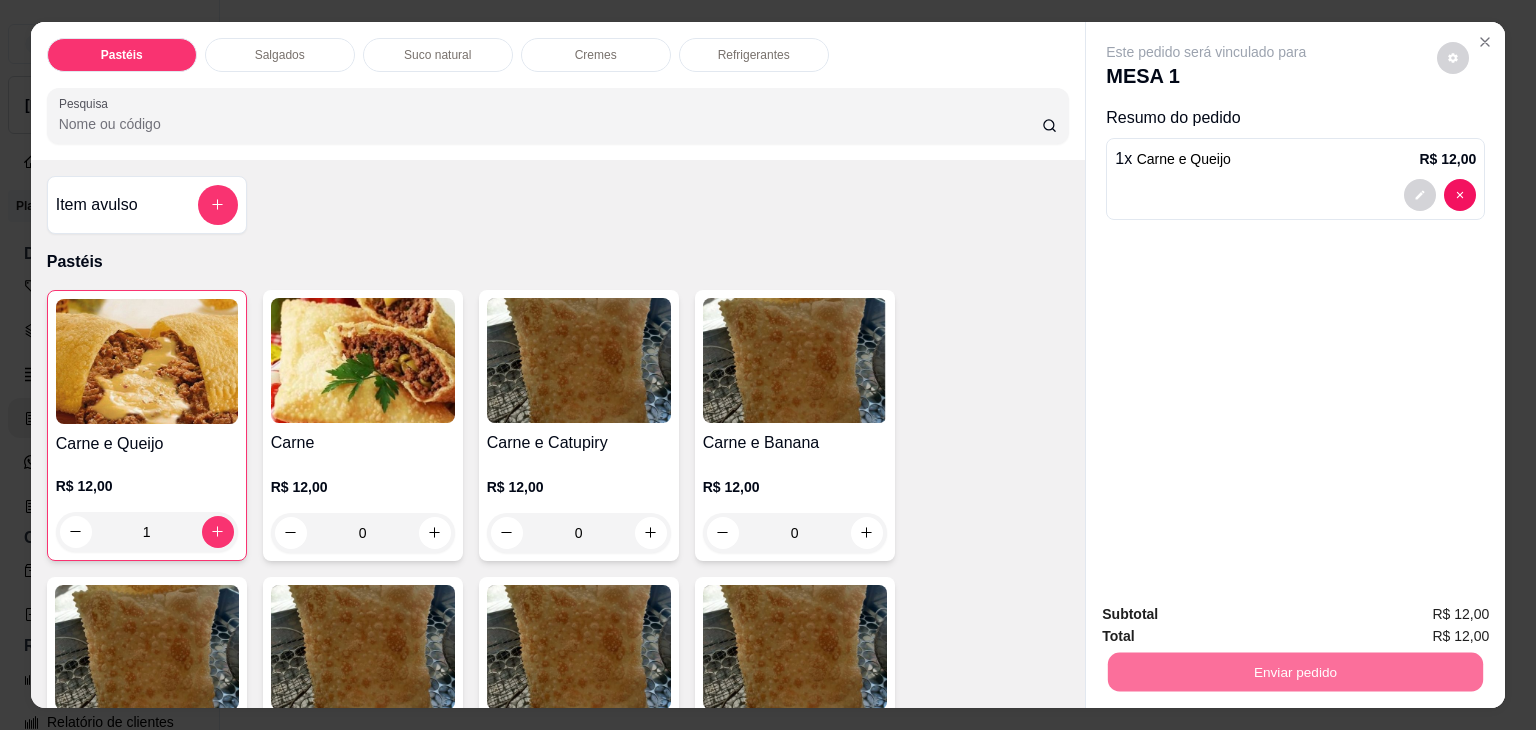 click on "Não registrar e enviar pedido" at bounding box center (1229, 615) 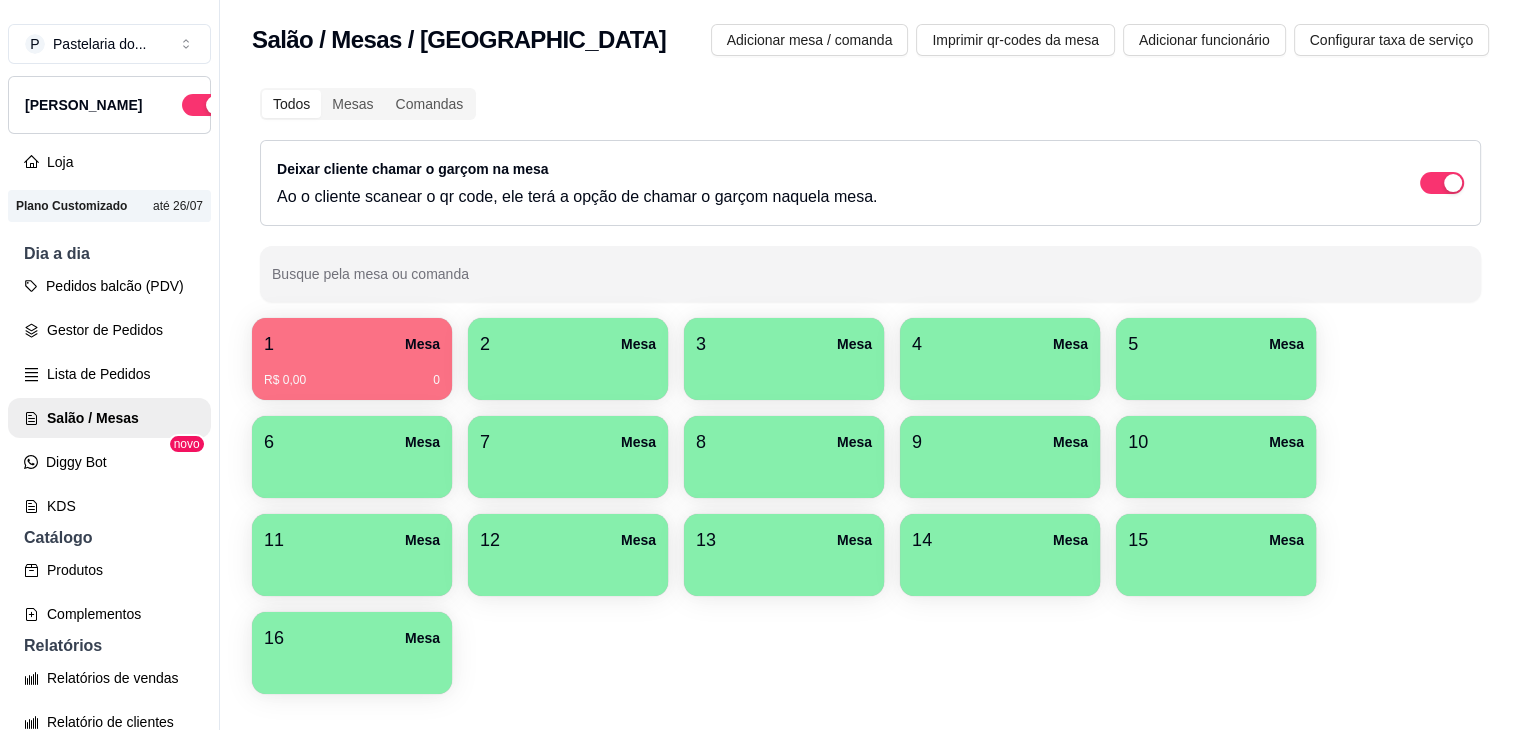 click on "R$ 0,00 0" at bounding box center (352, 380) 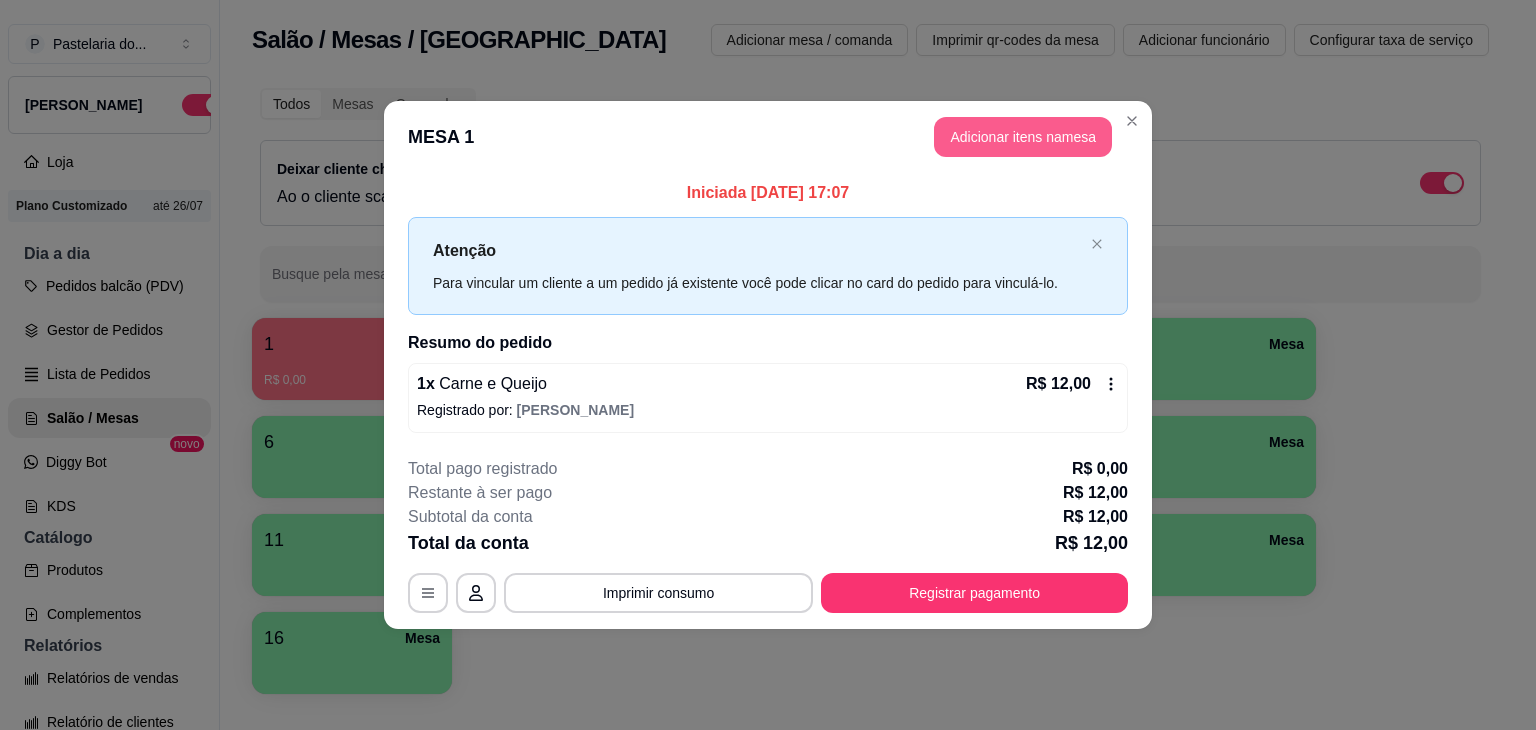 click on "Adicionar itens na  mesa" at bounding box center (1023, 137) 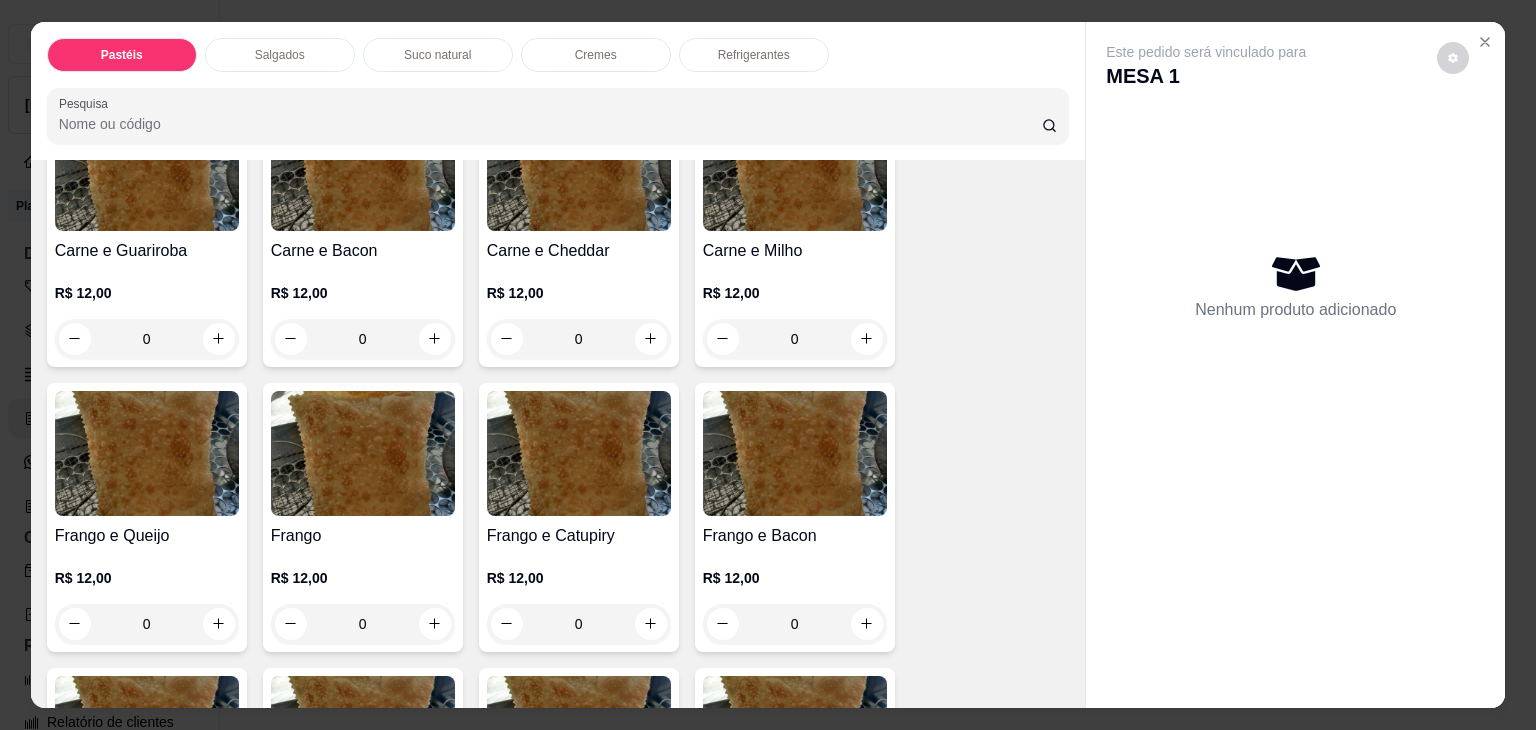 scroll, scrollTop: 500, scrollLeft: 0, axis: vertical 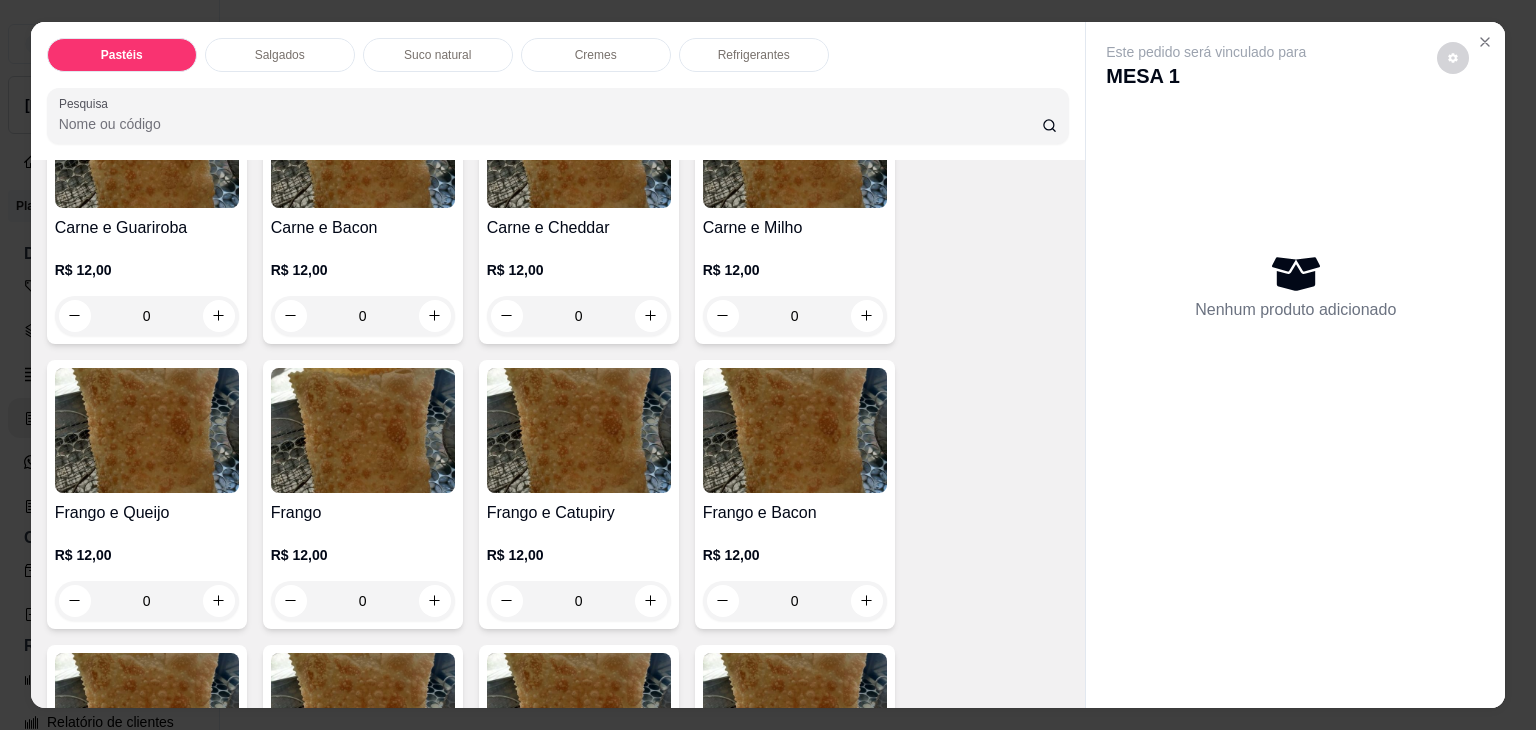 click on "0" at bounding box center (147, 316) 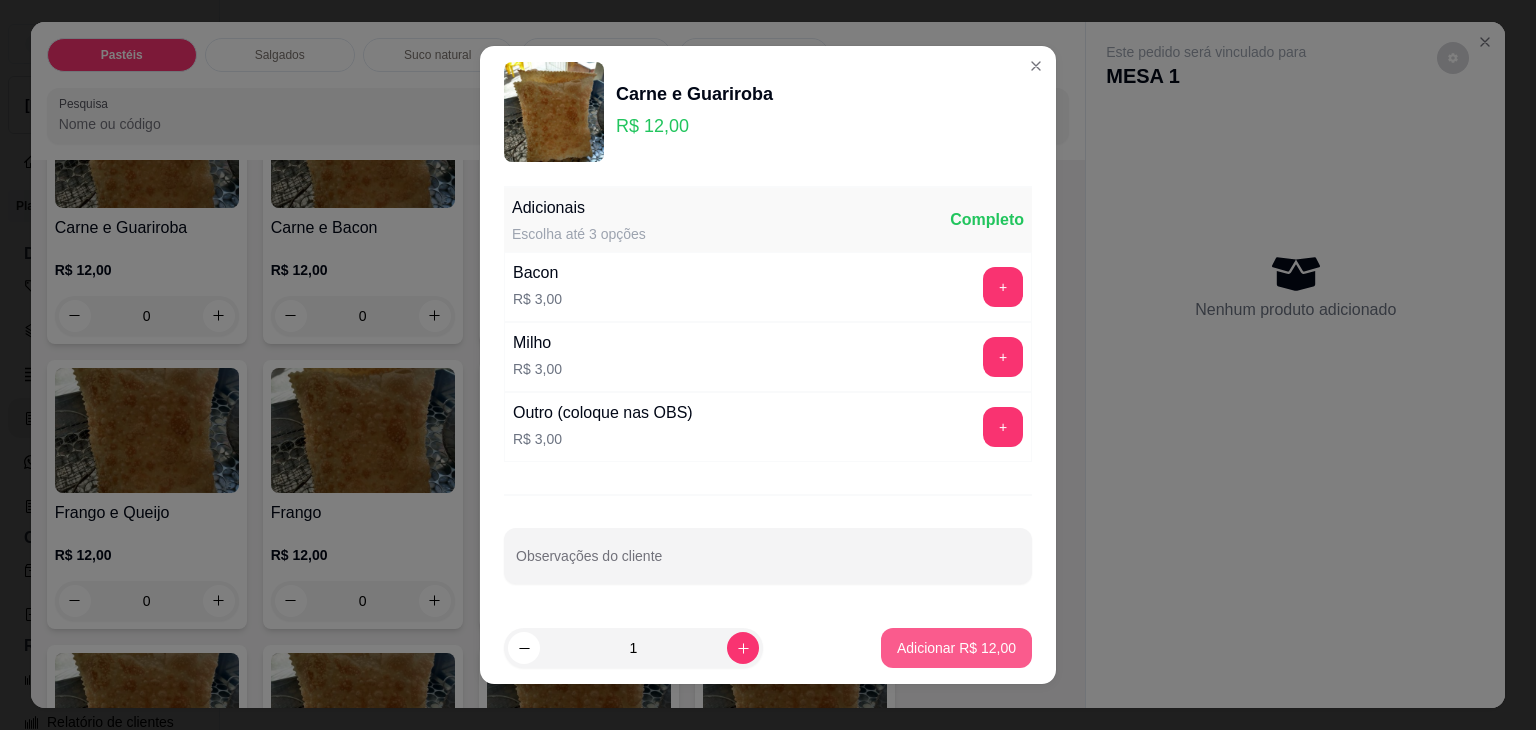 click on "Adicionar   R$ 12,00" at bounding box center (956, 648) 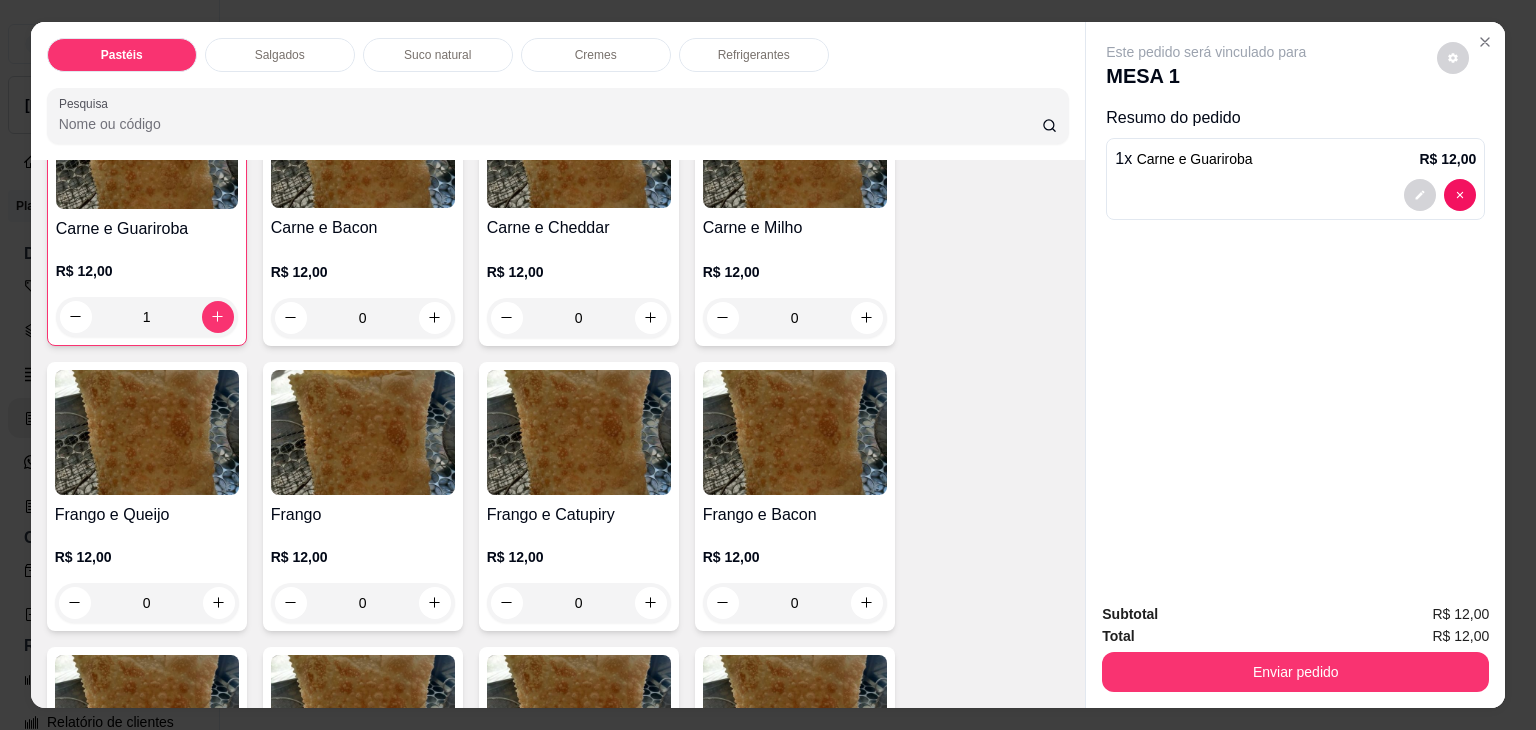 scroll, scrollTop: 500, scrollLeft: 0, axis: vertical 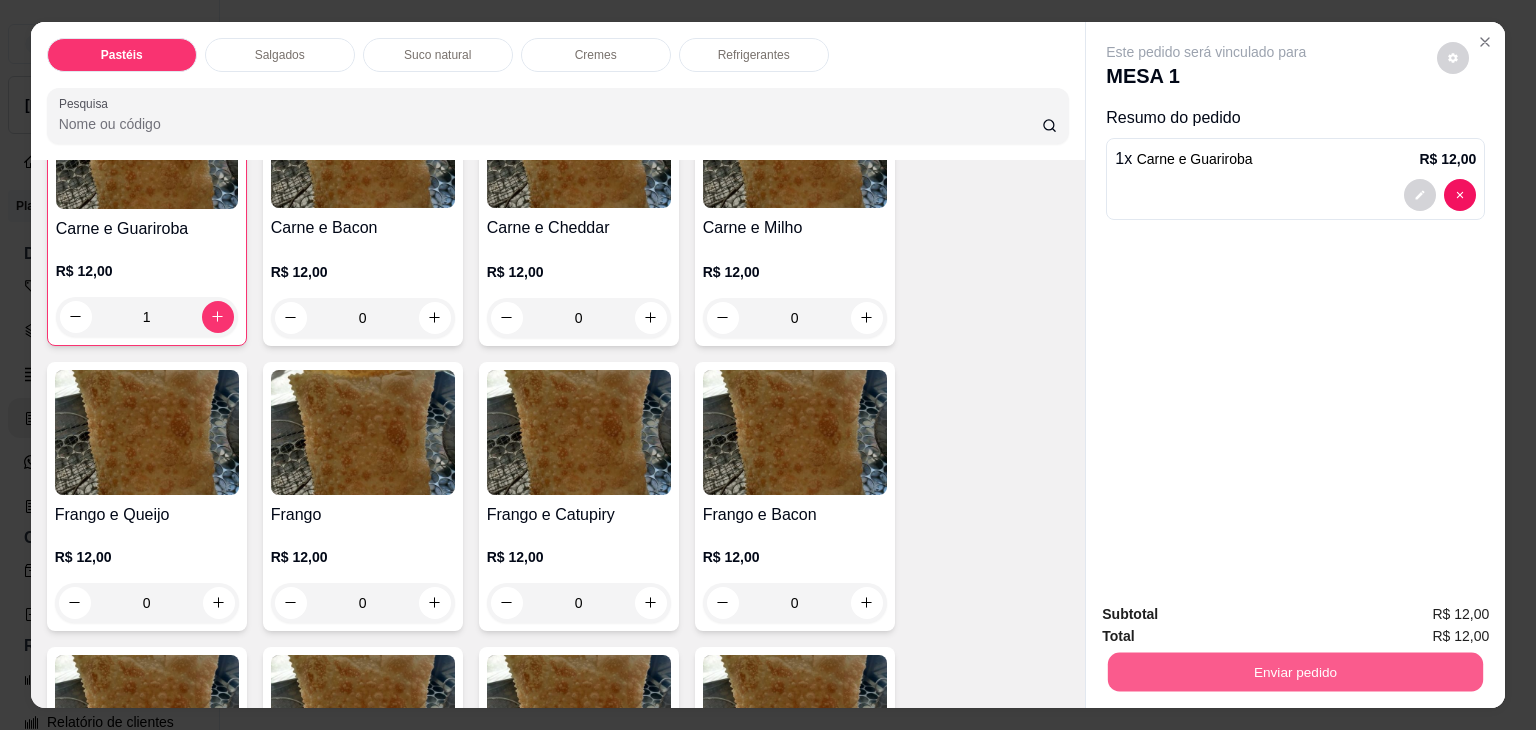 click on "Enviar pedido" at bounding box center (1295, 672) 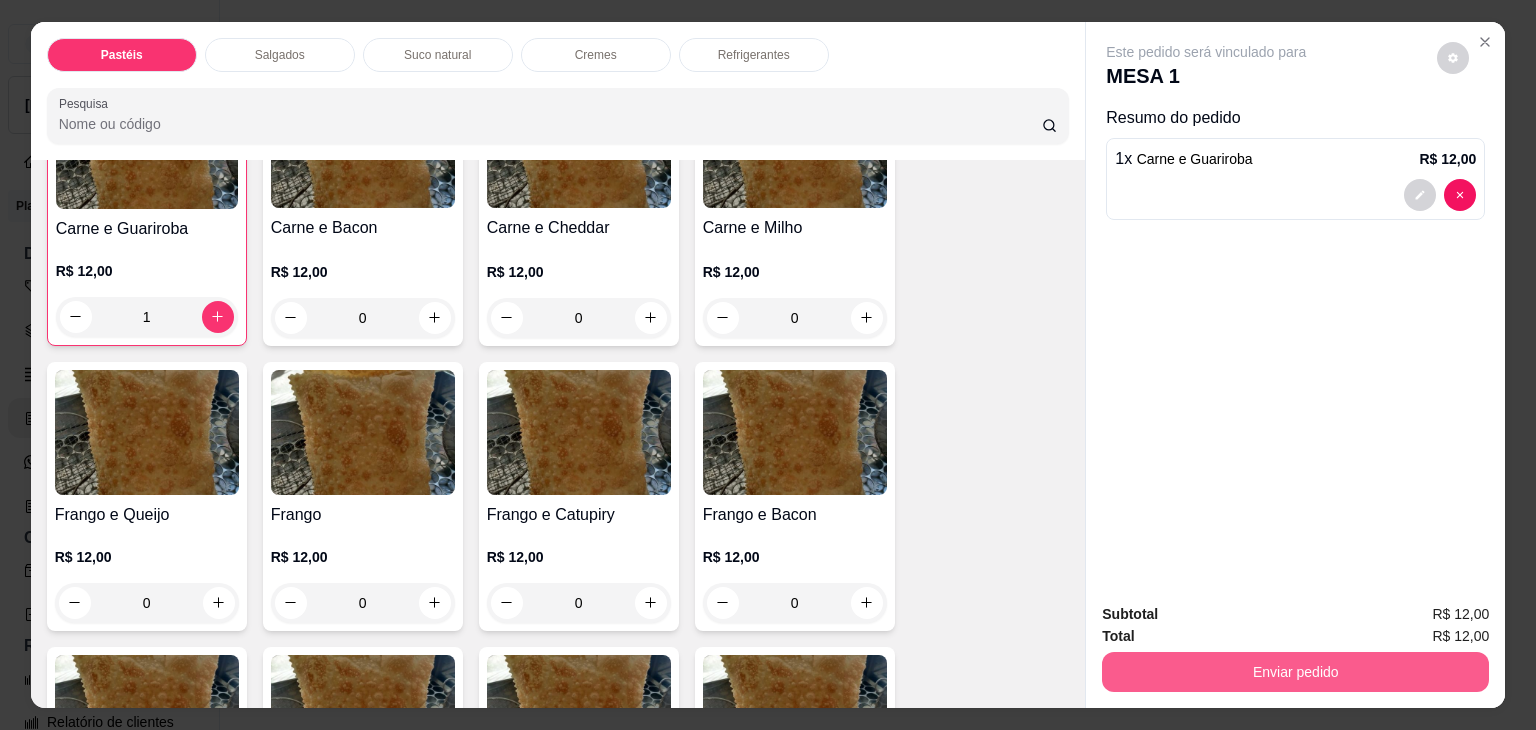 click on "Enviar pedido" at bounding box center (1295, 672) 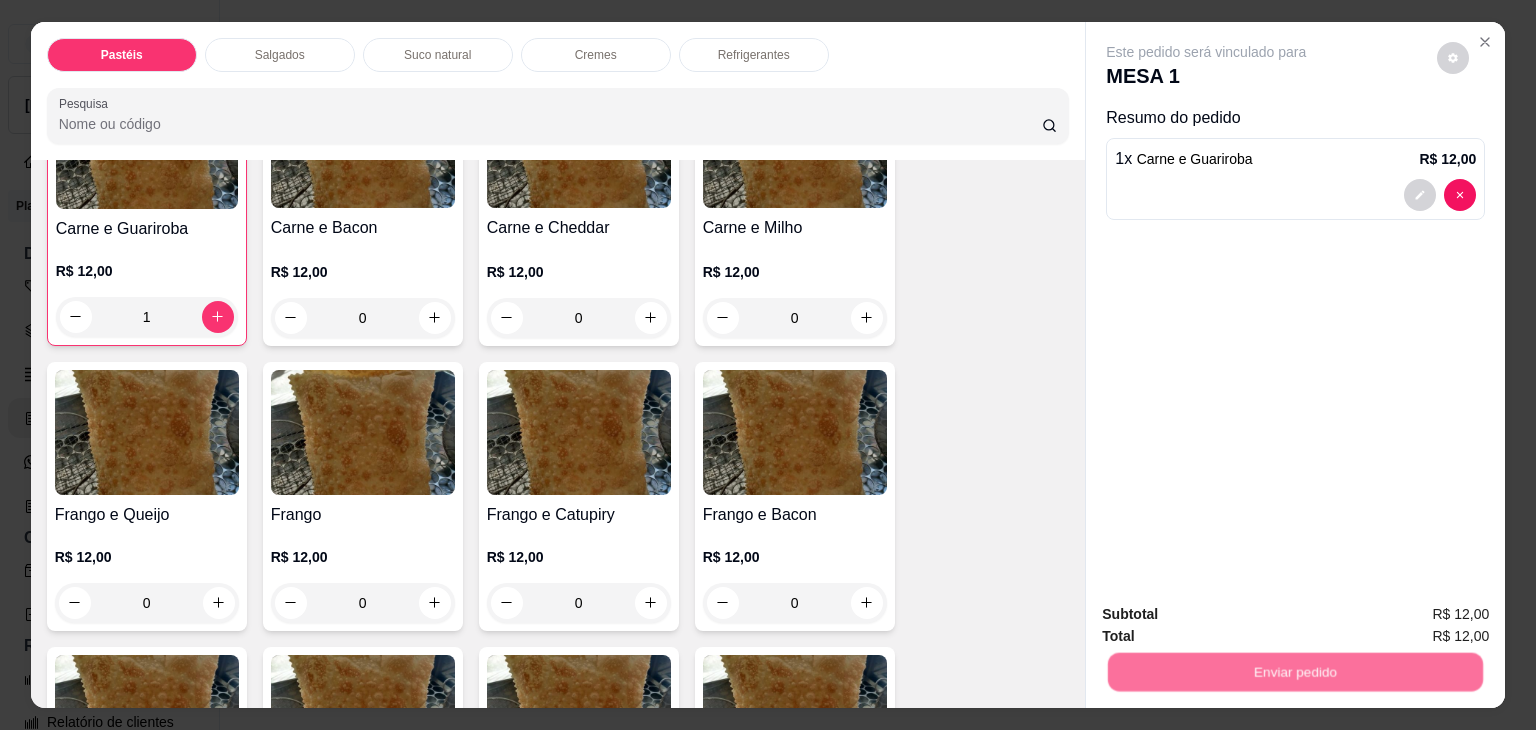 click on "Não registrar e enviar pedido" at bounding box center [1229, 615] 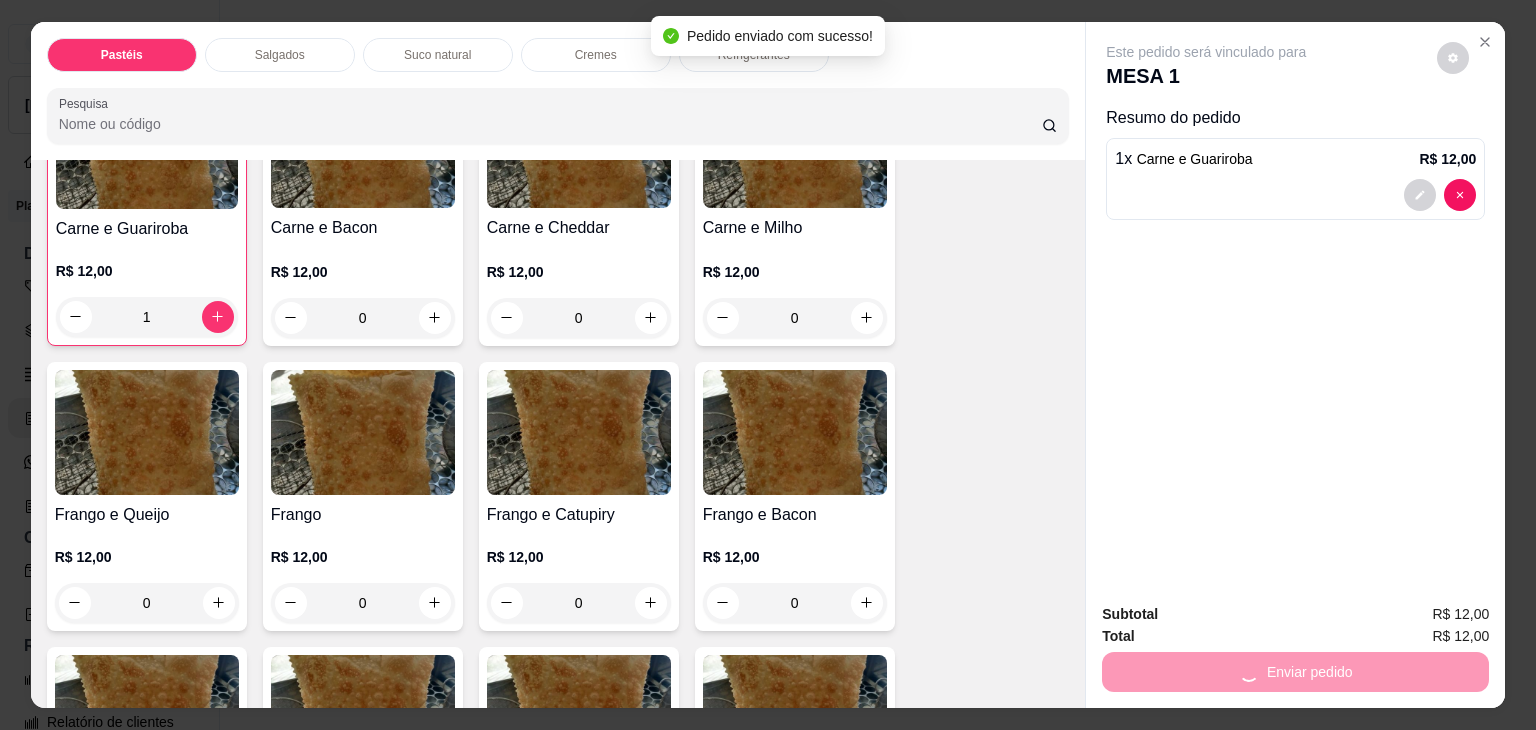 click on "Pastéis  Salgados  Suco natural Cremes Refrigerantes Pesquisa Item avulso Pastéis  Carne e Queijo    R$ 12,00 0 Carne    R$ 12,00 0 Carne e Catupiry    R$ 12,00 0 Carne e Banana    R$ 12,00 0 Carne e Guariroba   R$ 12,00 1 Carne e Bacon    R$ 12,00 0 Carne e Cheddar    R$ 12,00 0 Carne e Milho    R$ 12,00 0 Frango e Queijo    R$ 12,00 0 Frango    R$ 12,00 0 Frango e Catupiry   R$ 12,00 0 Frango e Bacon    R$ 12,00 0 Frango e Milho   R$ 12,00 0 Frango e Cheddar    R$ 12,00 0 Frango e Guariroba     R$ 12,00 0 Presunto e Queijo   R$ 12,00 0 Queijo    R$ 12,00 0 Pizza   R$ 12,00 0 Àrabe   R$ 12,00 0 Chocolate   R$ 15,00 0 Banana Real   R$ 12,00 0 Cachorro Quente   R$ 15,00 0  X - tudo   R$ 18,00 0 Banana com Chocolate   R$ 15,00 0 Gueroba e Queijo   R$ 12,00 0 Salgados  Pastelão de carne    R$ 10,00 0 Pastelão de frango    R$ 10,00 0 Esgotado Enroladinho de salsicha com queijo    R$ 10,00 0 Coxinha   R$ 10,00 0 Esgotado Enroladinho de presunto e queijo    R$ 10,00 0   R$ 10,00" at bounding box center [768, 365] 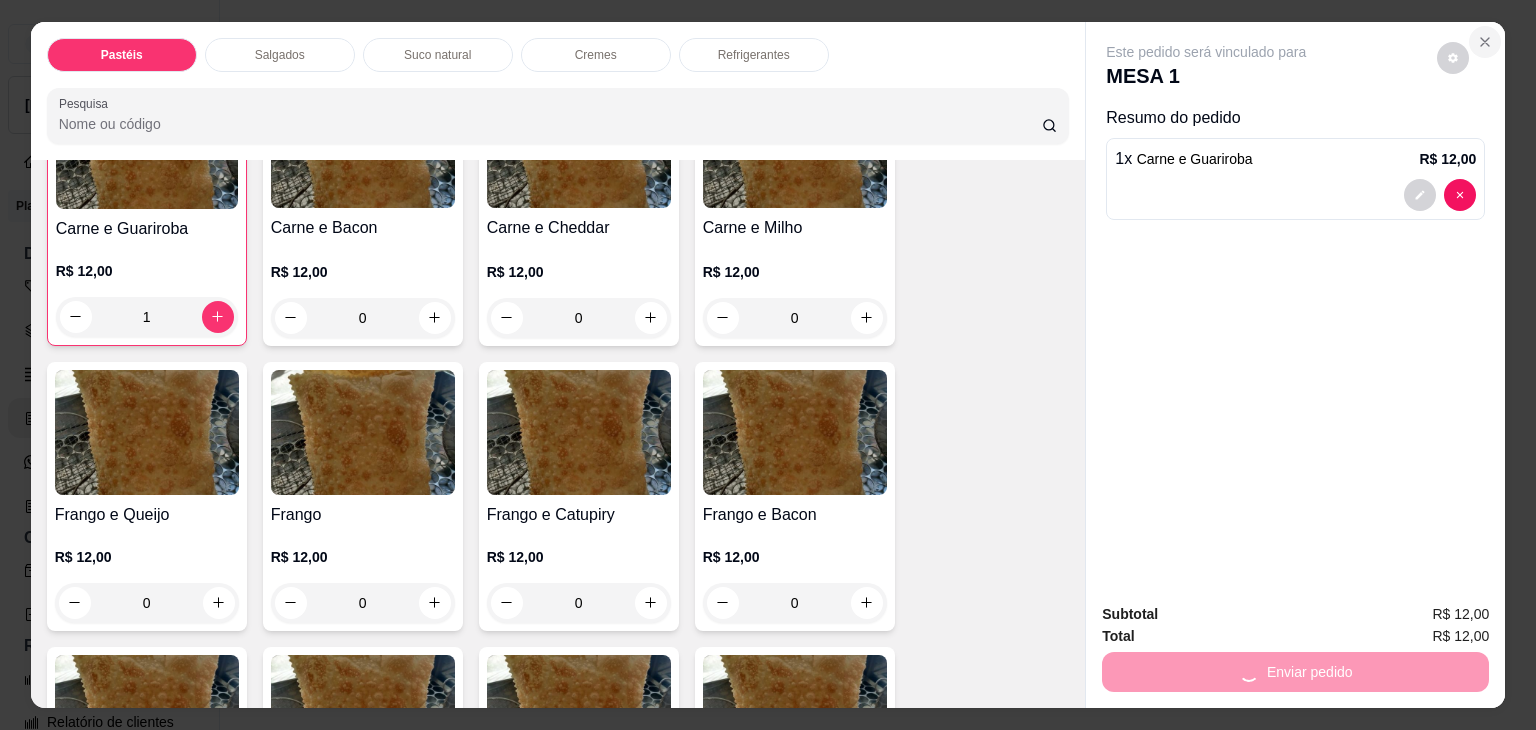 click 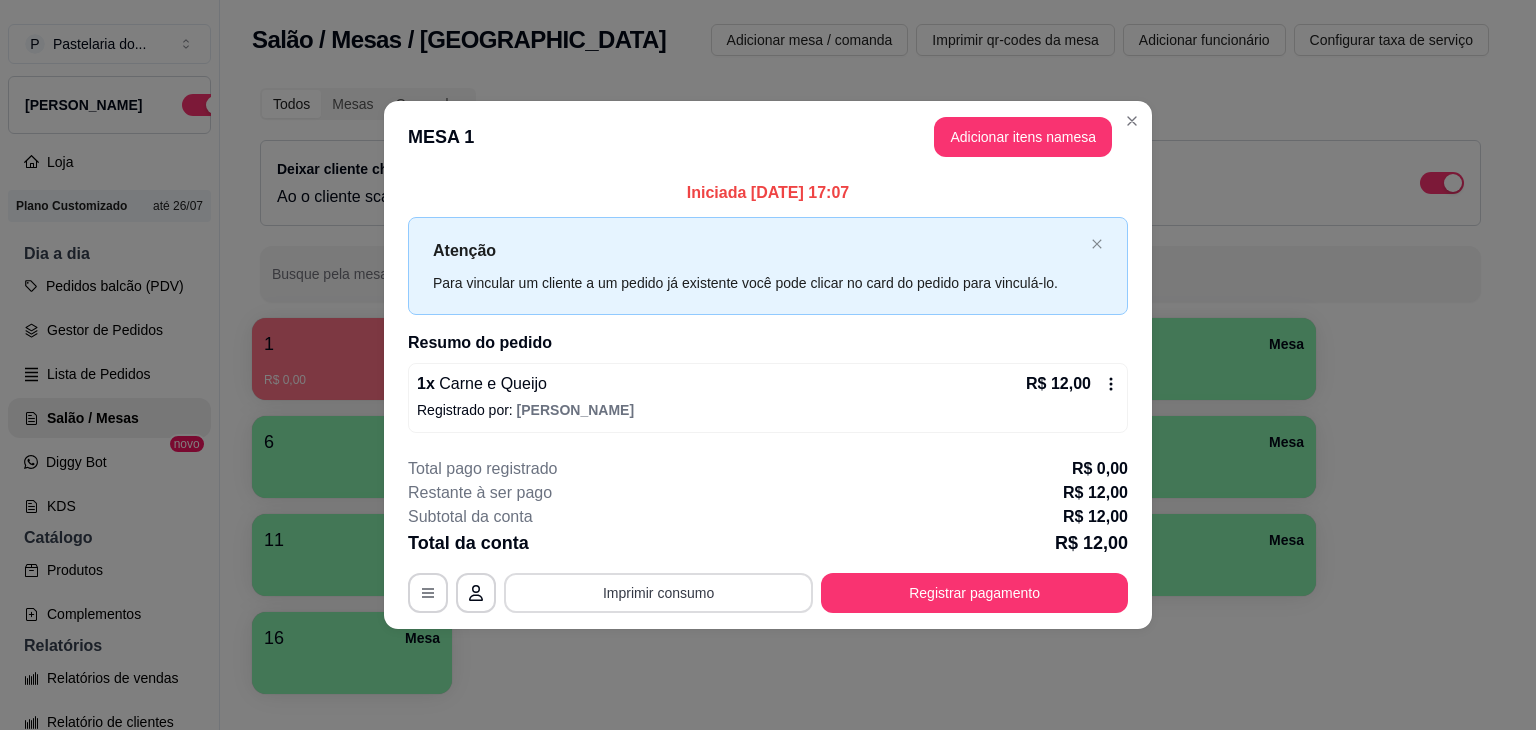 click on "Imprimir consumo" at bounding box center (658, 593) 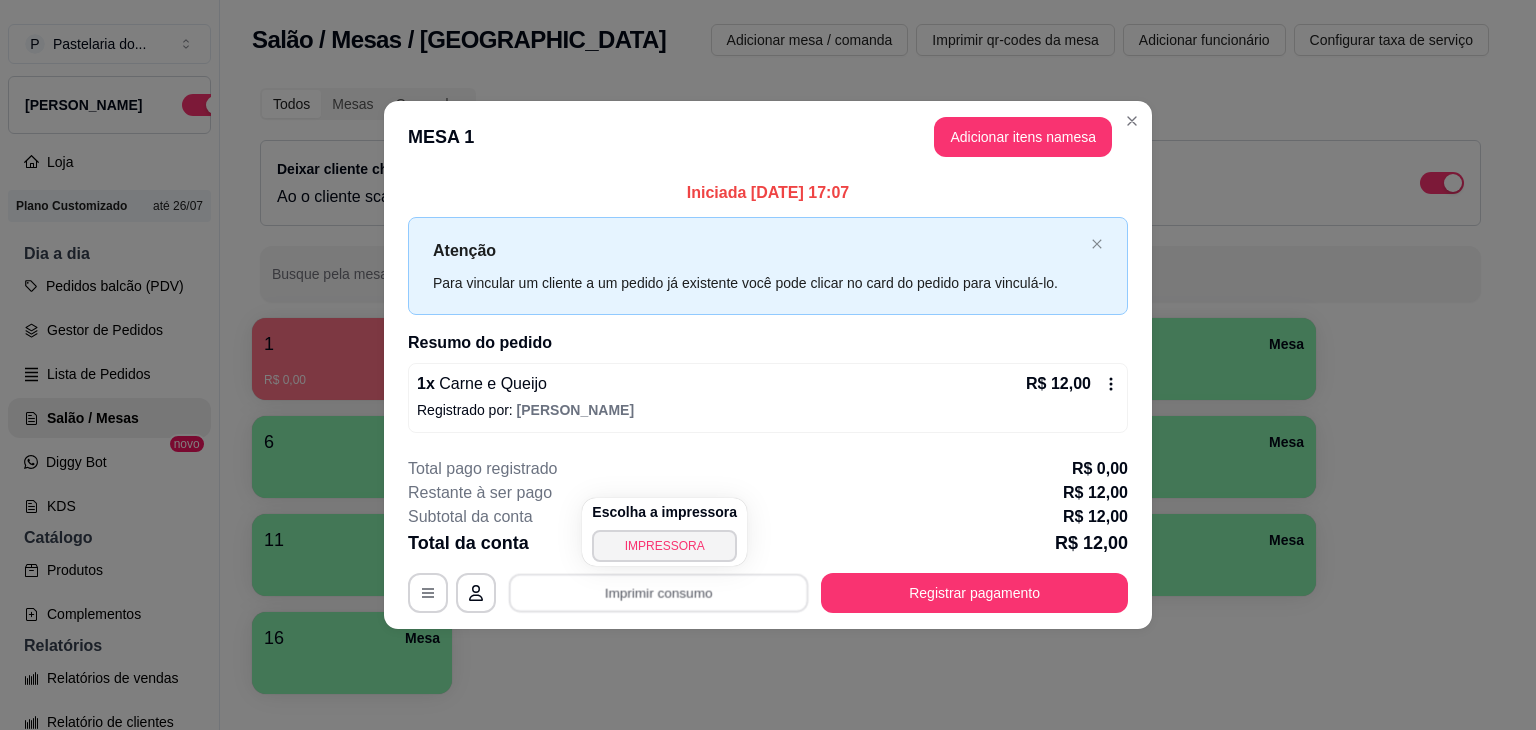 click on "IMPRESSORA" at bounding box center (664, 546) 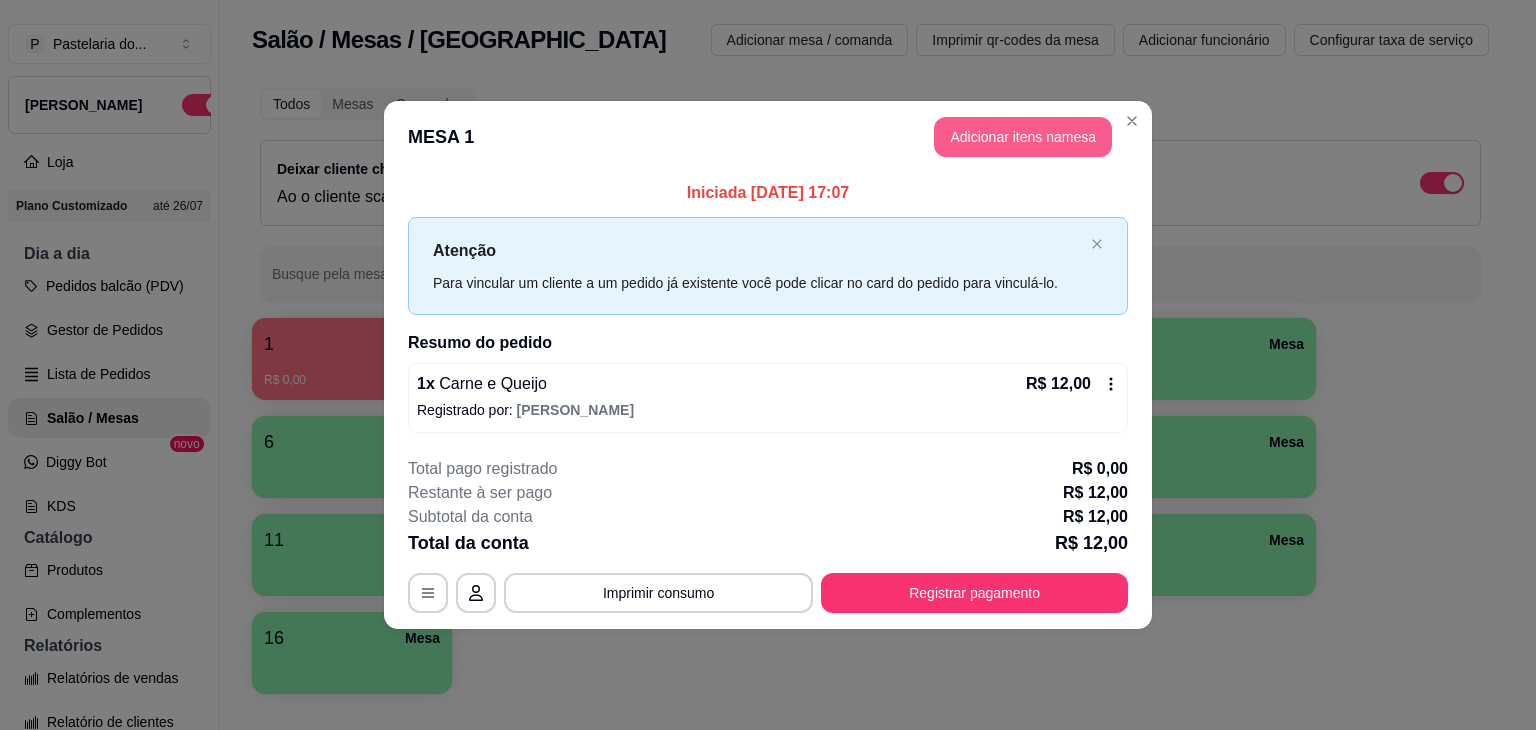 click on "Adicionar itens na  mesa" at bounding box center [1023, 137] 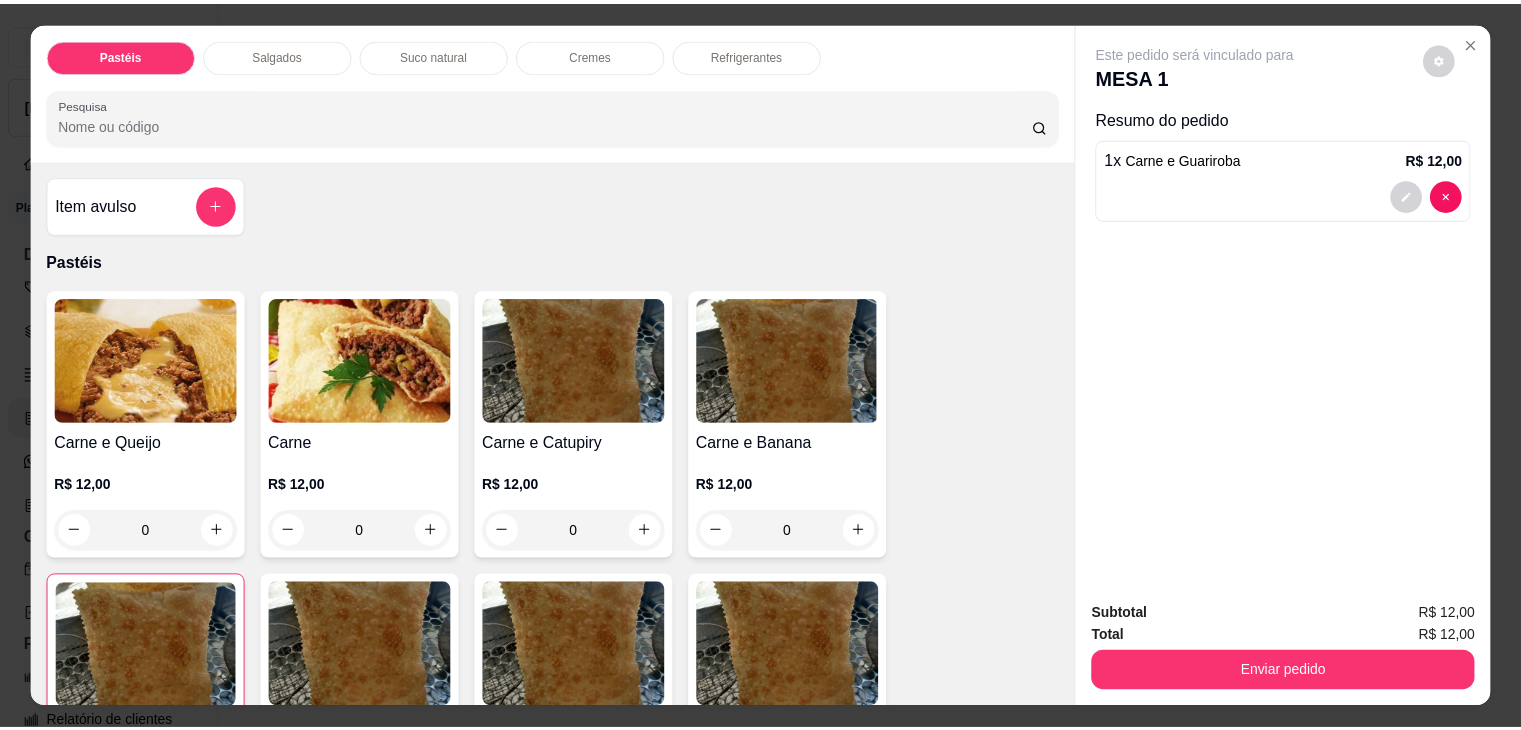 scroll, scrollTop: 500, scrollLeft: 0, axis: vertical 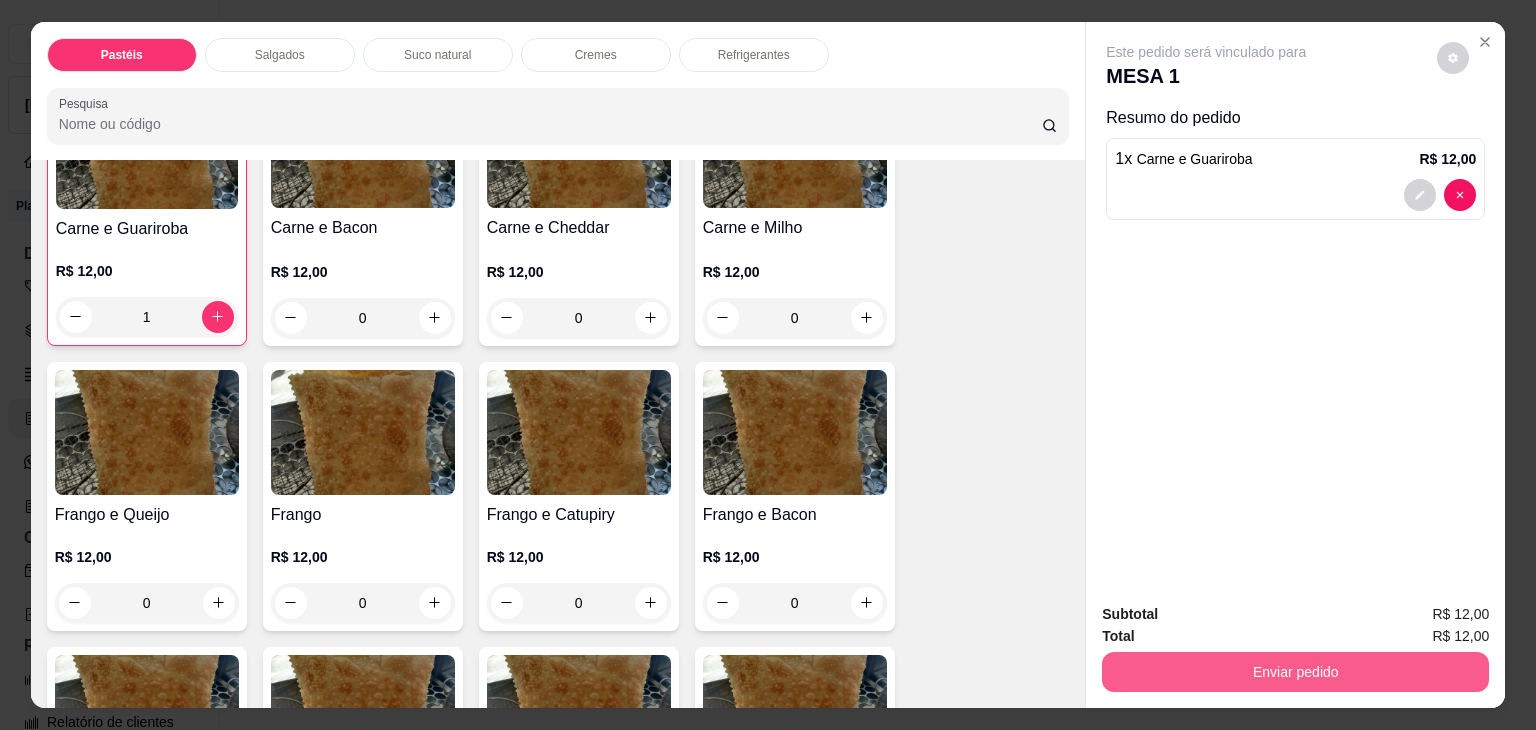 click on "Enviar pedido" at bounding box center (1295, 672) 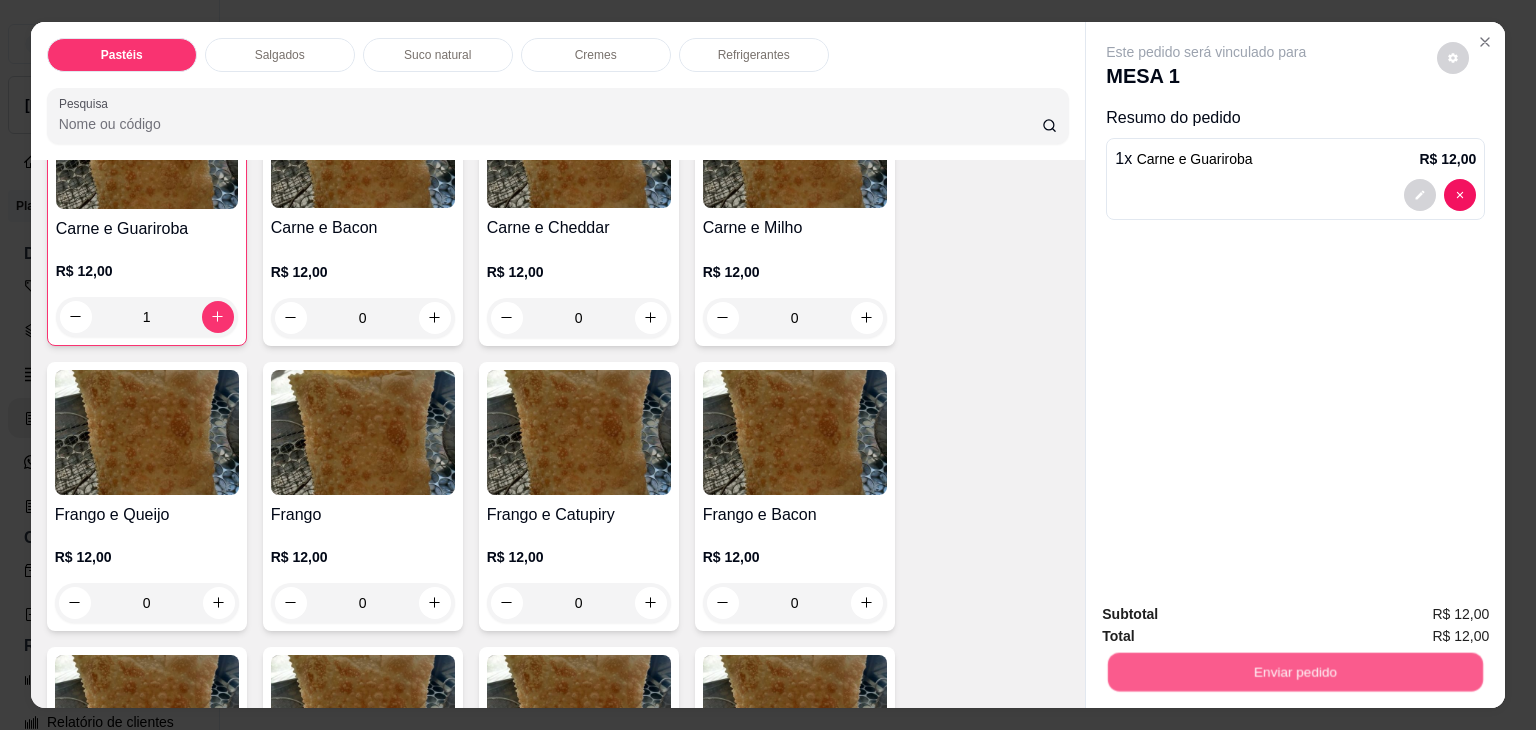 click on "Não registrar e enviar pedido" at bounding box center [1229, 615] 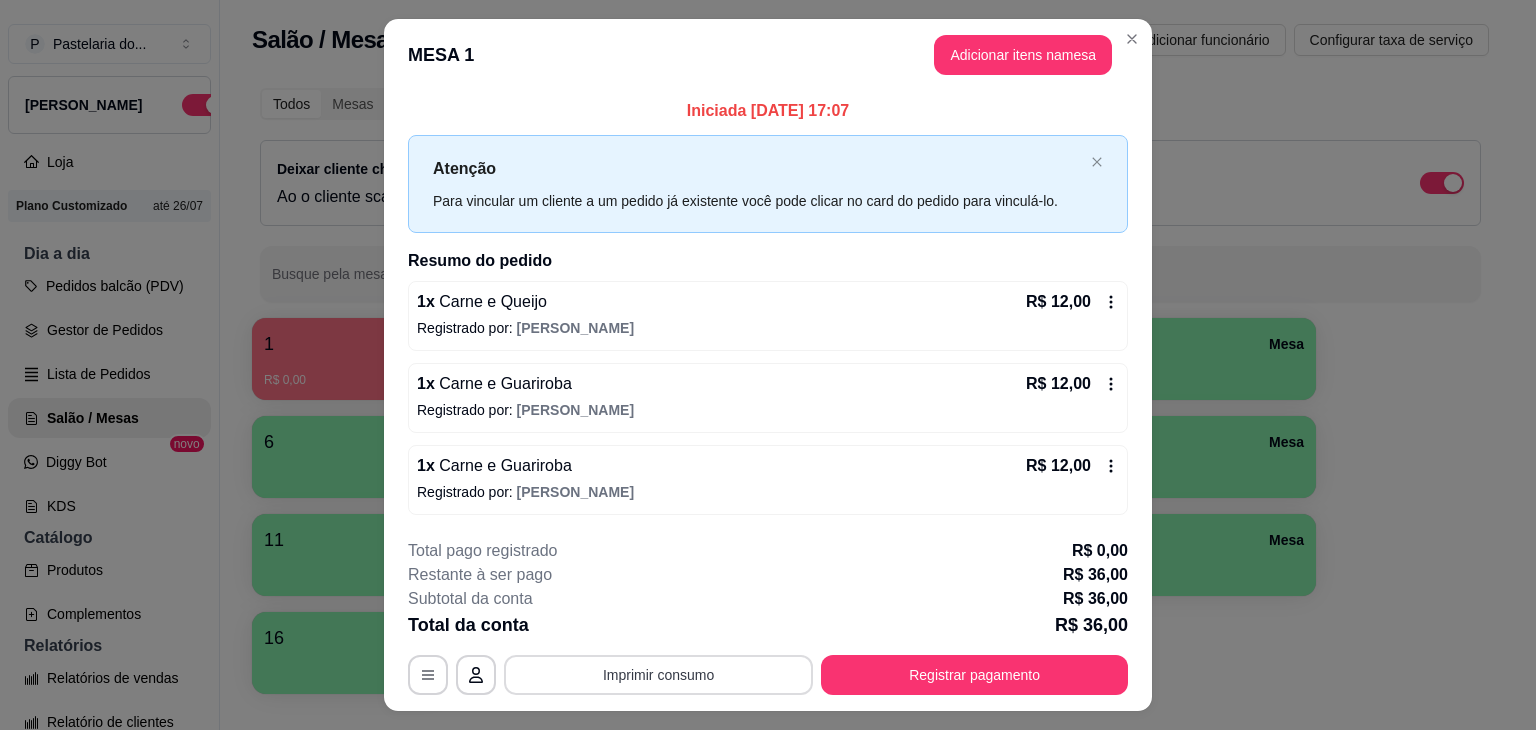 click on "Imprimir consumo" at bounding box center (658, 675) 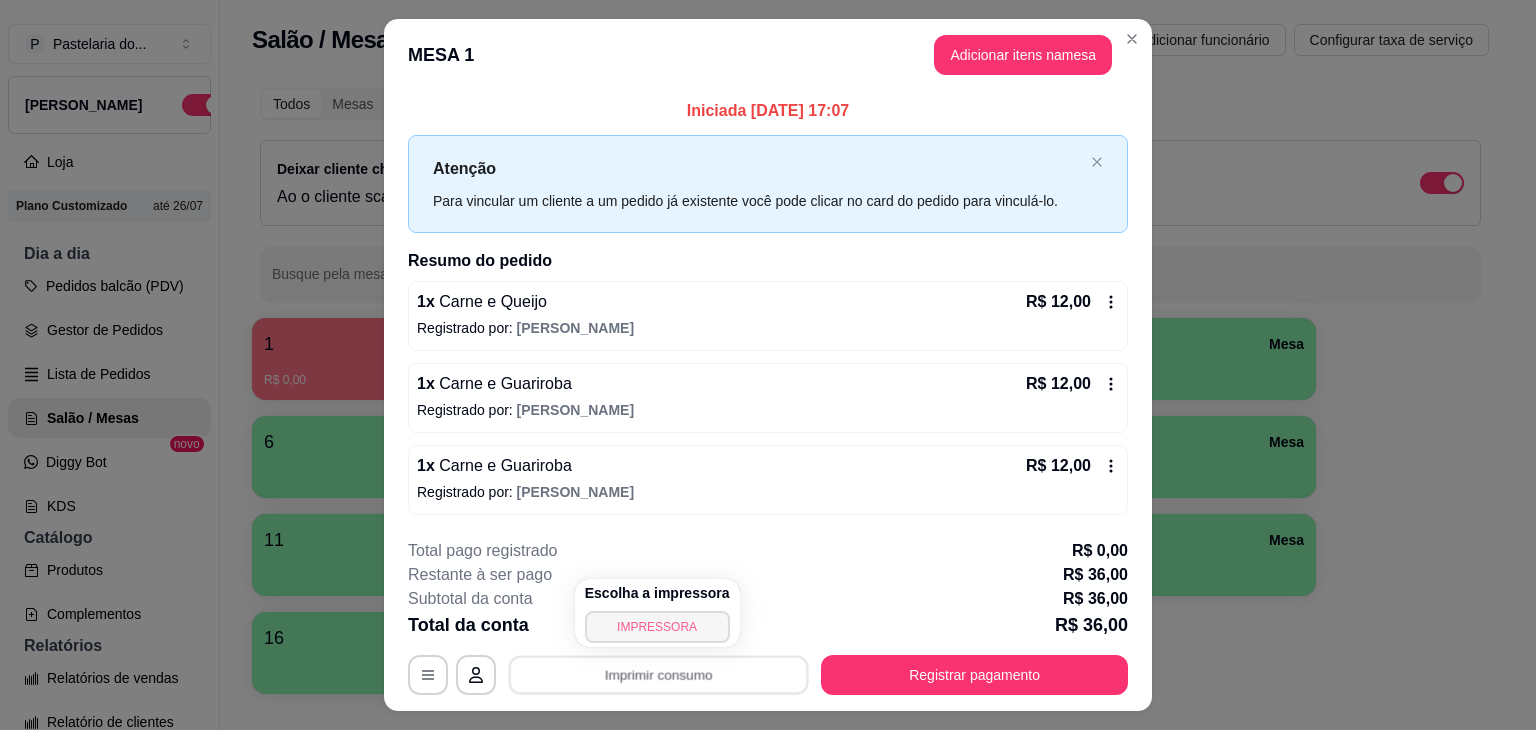click on "IMPRESSORA" at bounding box center (657, 627) 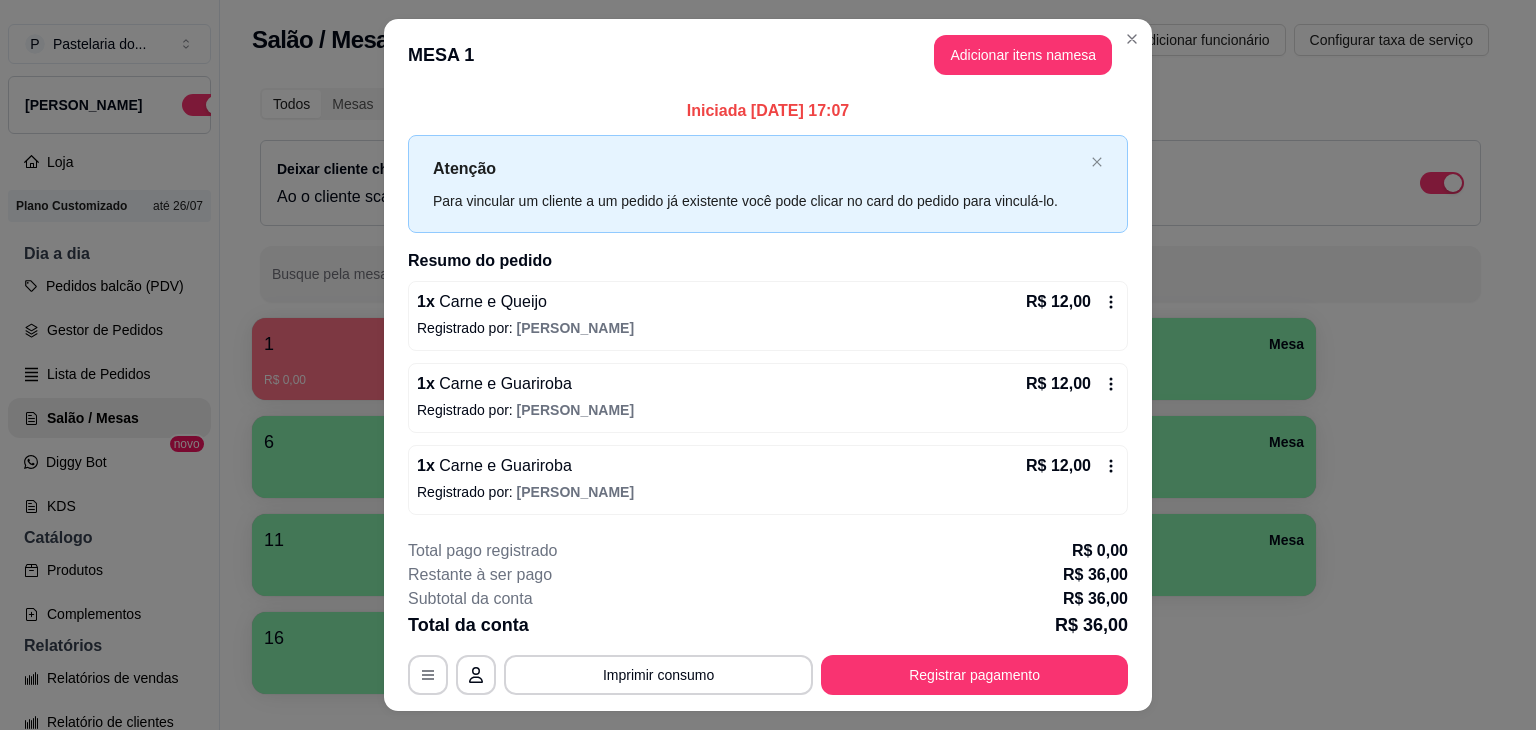 click on "R$ 12,00" at bounding box center [1072, 466] 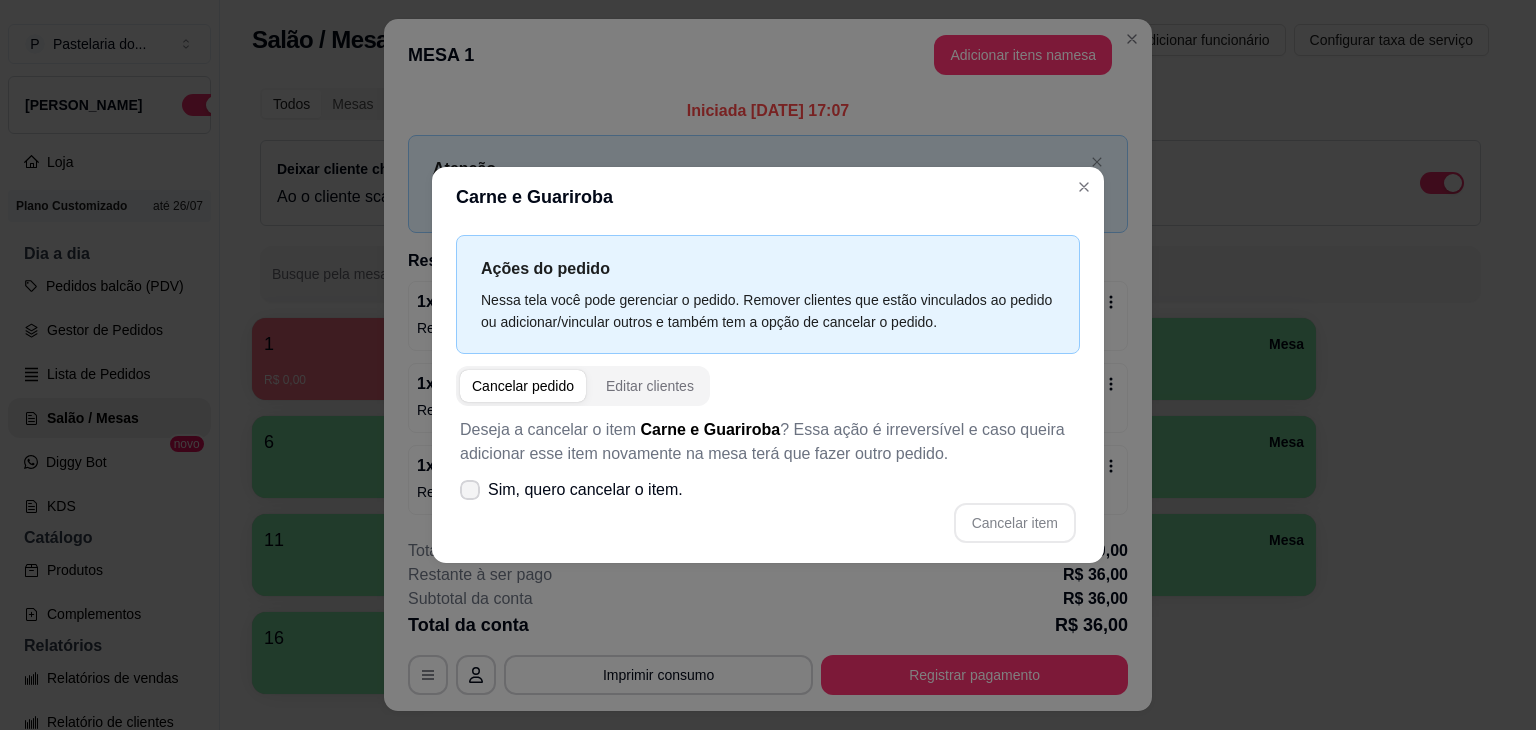 click on "Sim, quero cancelar o item." at bounding box center [585, 490] 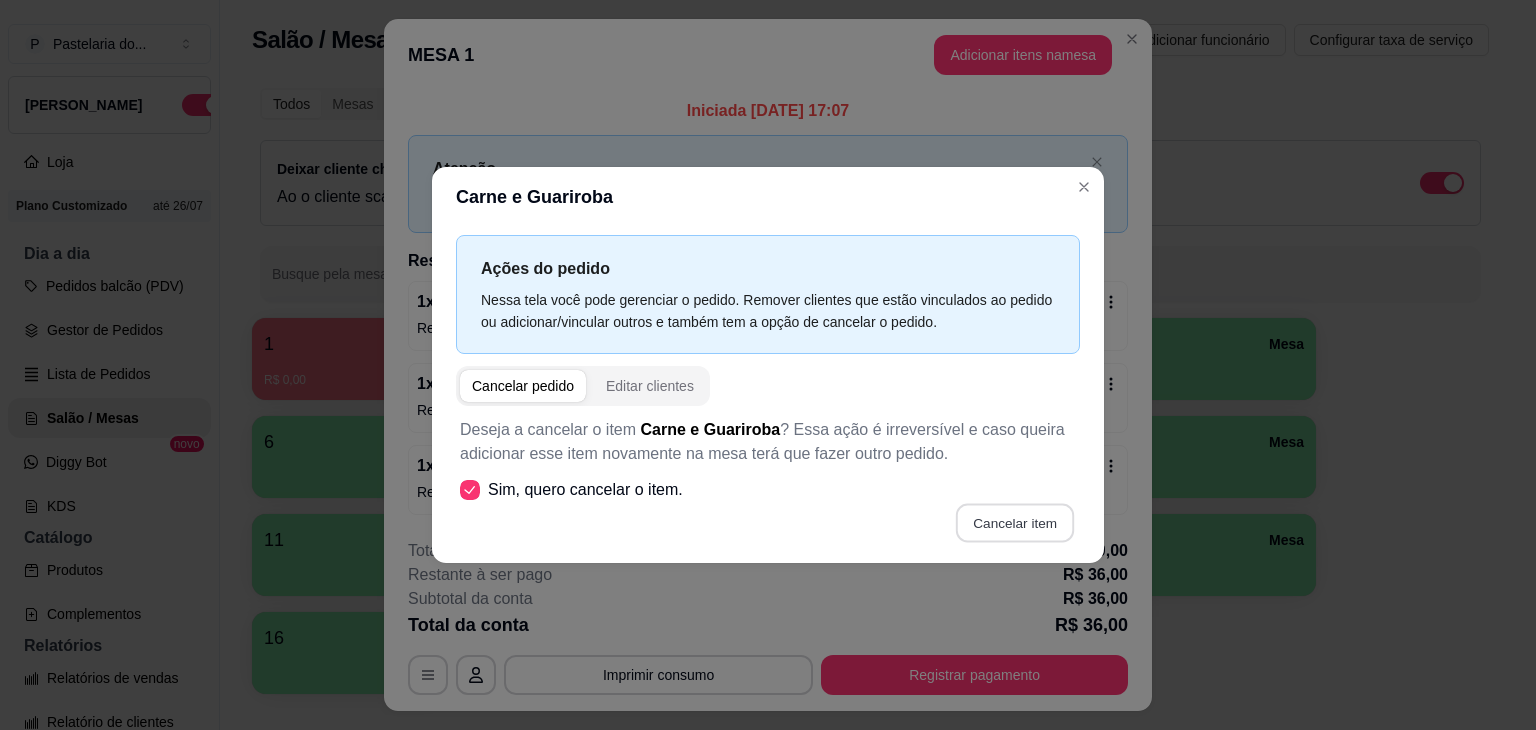 click on "Cancelar item" at bounding box center (1014, 523) 